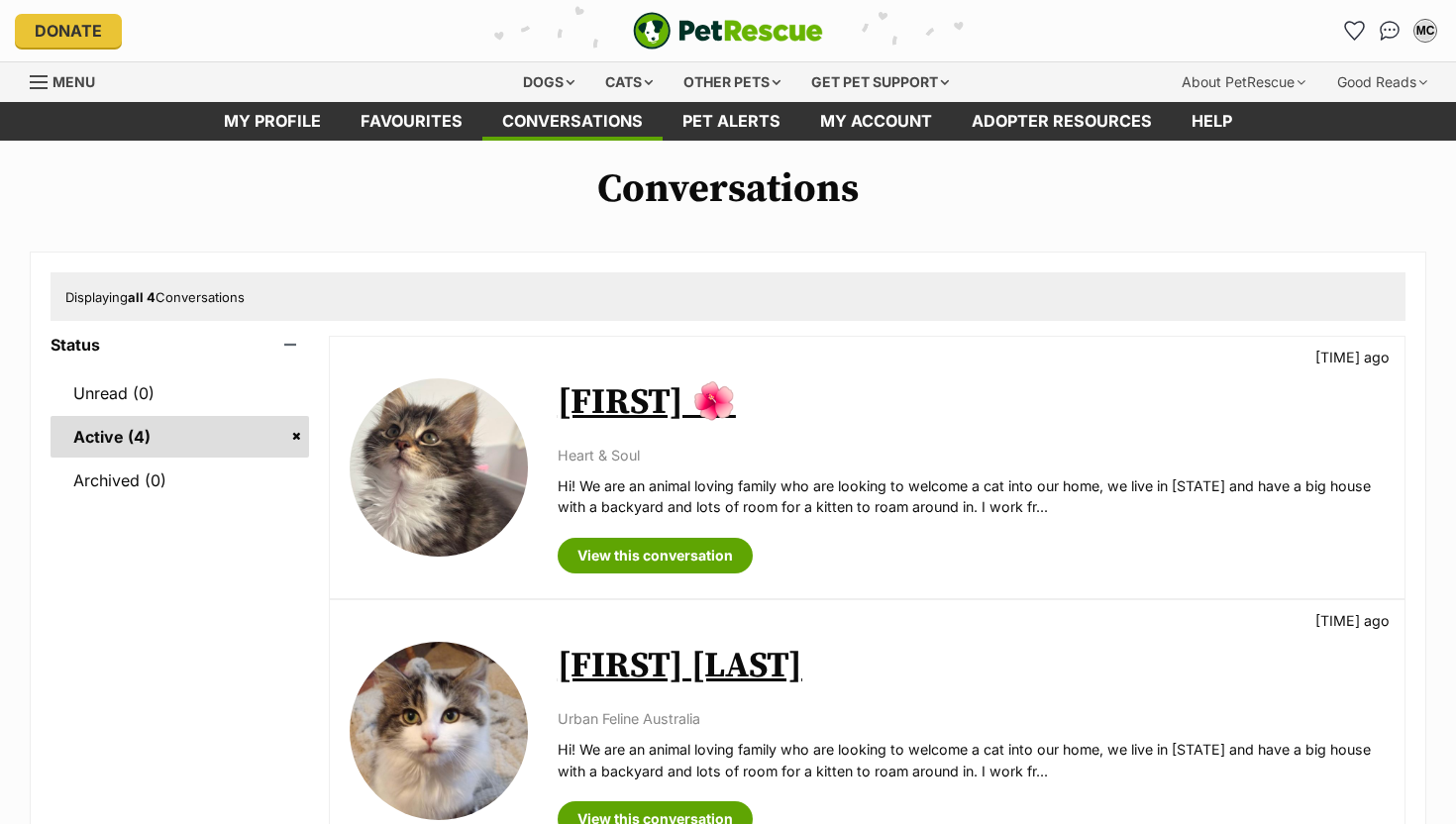 scroll, scrollTop: 155, scrollLeft: 0, axis: vertical 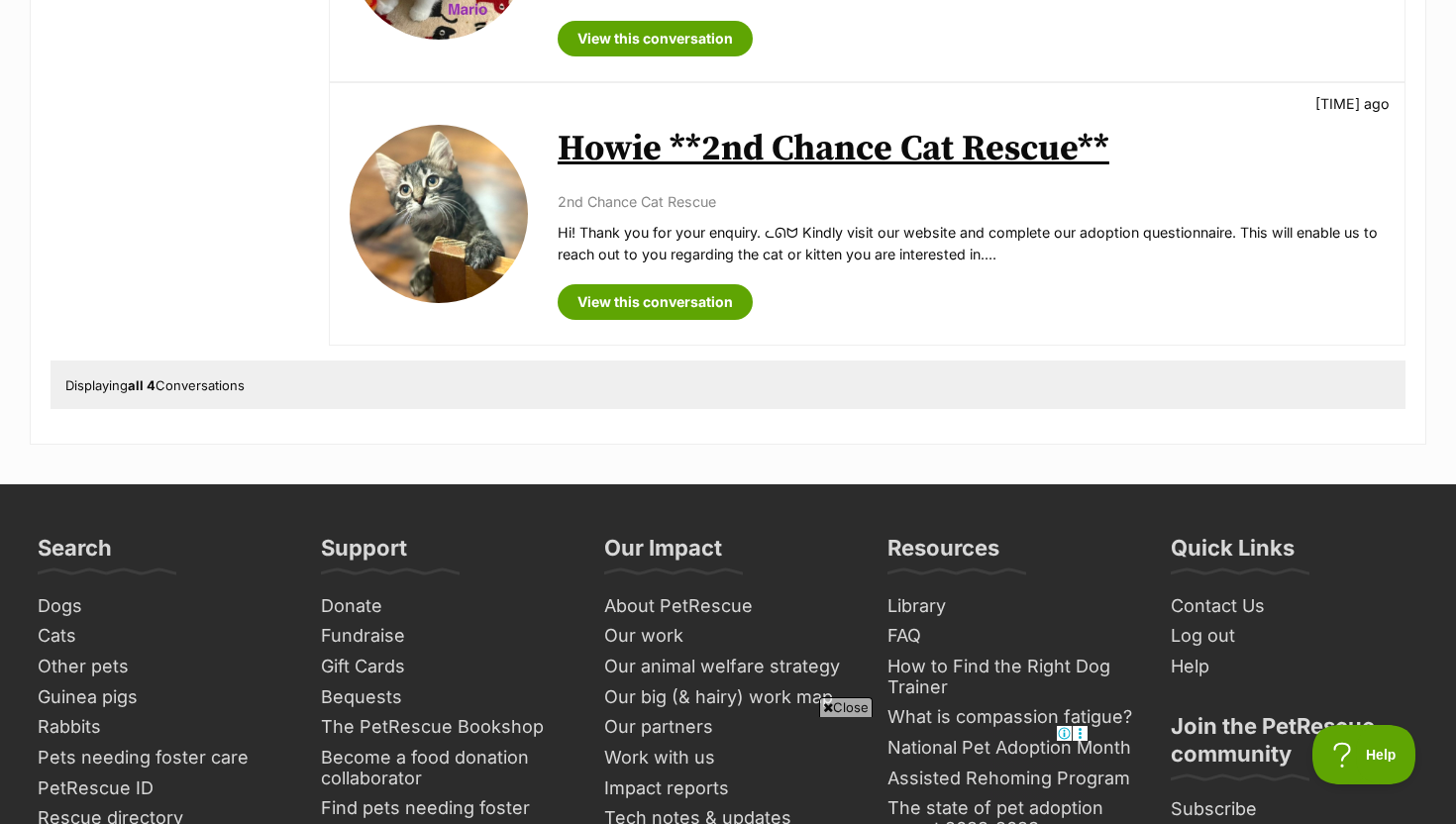 click on "Howie **2nd Chance Cat Rescue**" at bounding box center (833, 149) 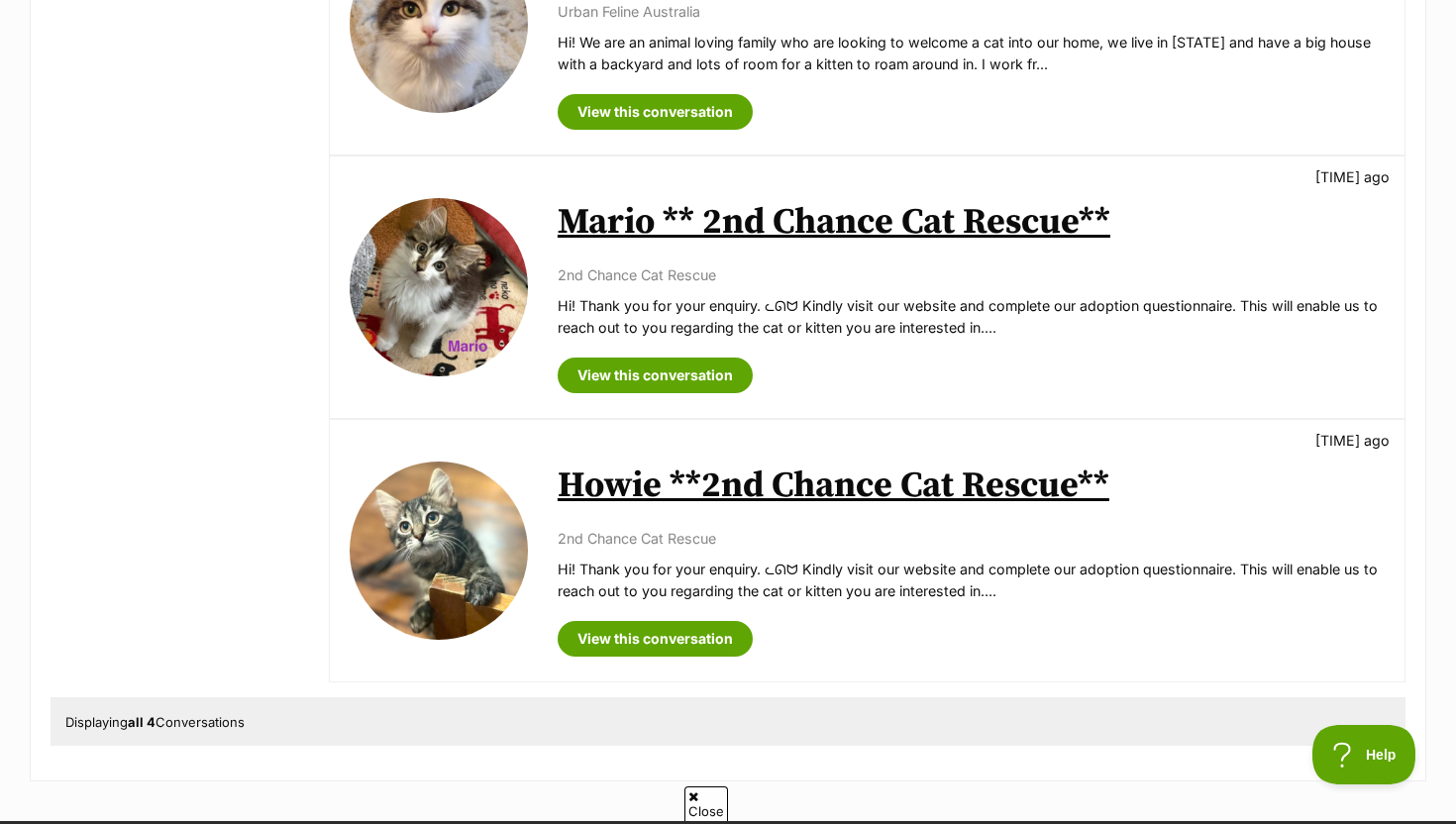 scroll, scrollTop: 623, scrollLeft: 0, axis: vertical 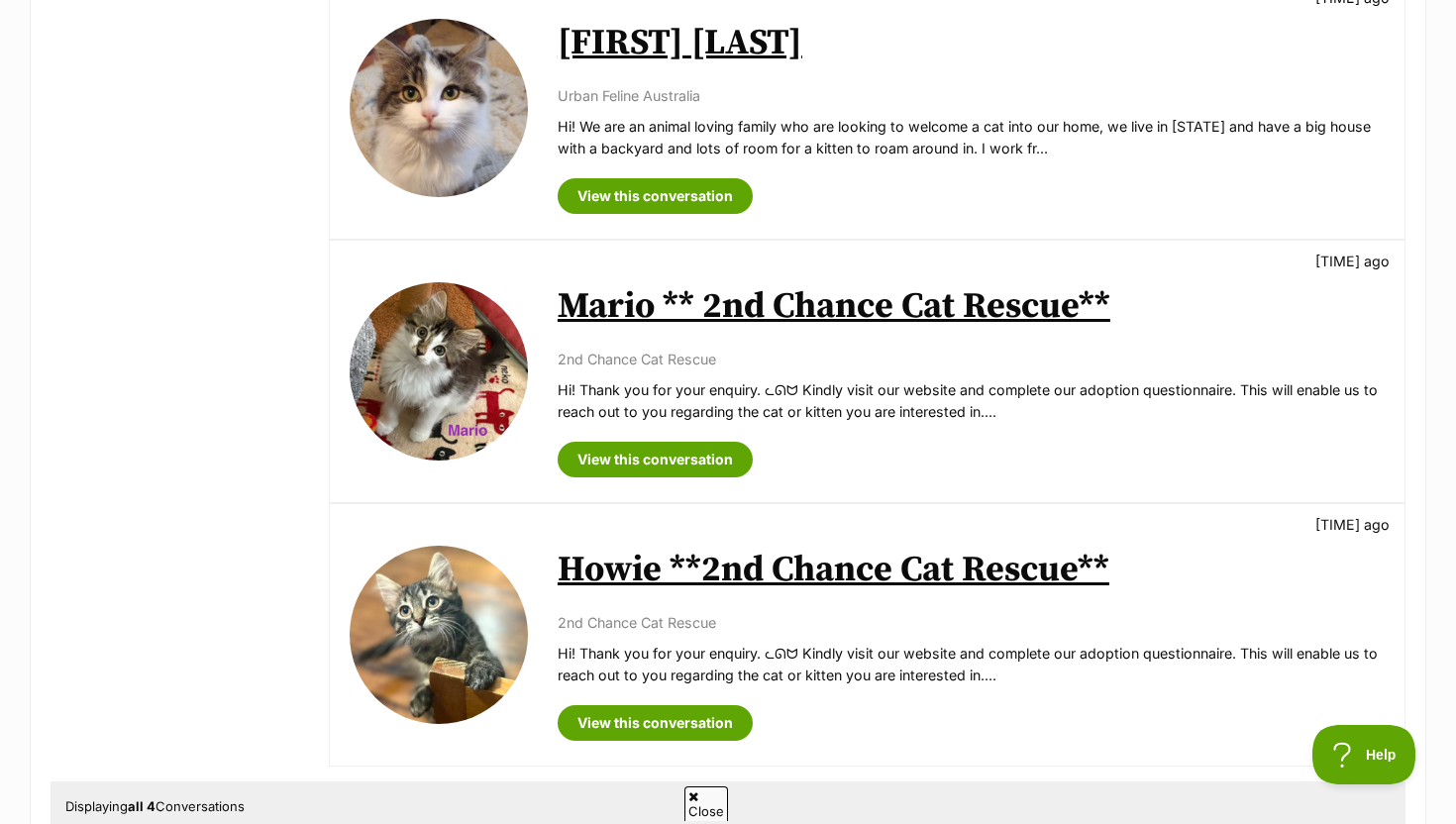 click on "Mario ** 2nd Chance Cat Rescue**" at bounding box center (834, 306) 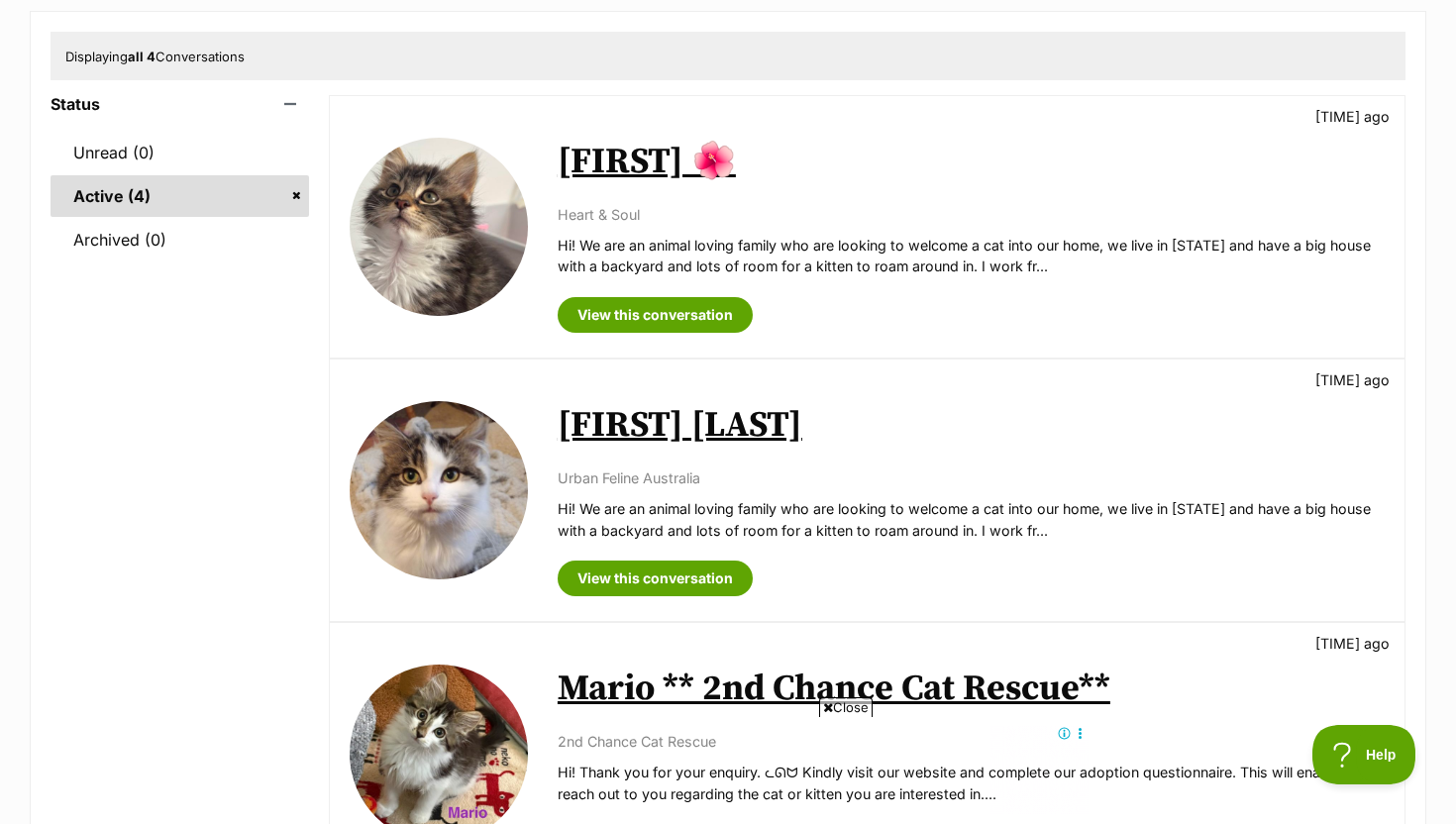 scroll, scrollTop: 211, scrollLeft: 0, axis: vertical 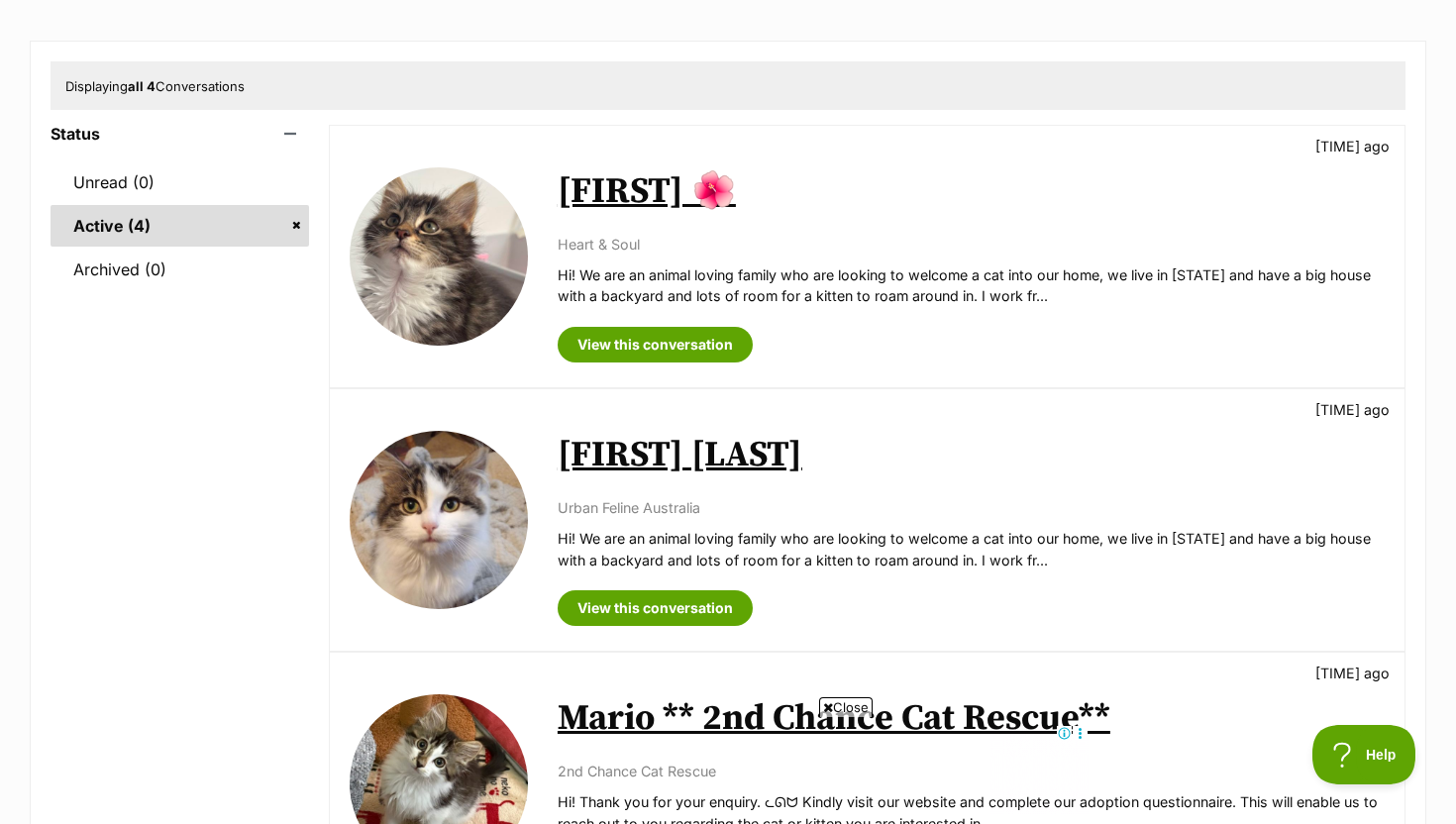 click on "Stormy Von Bunny Bum" at bounding box center (679, 455) 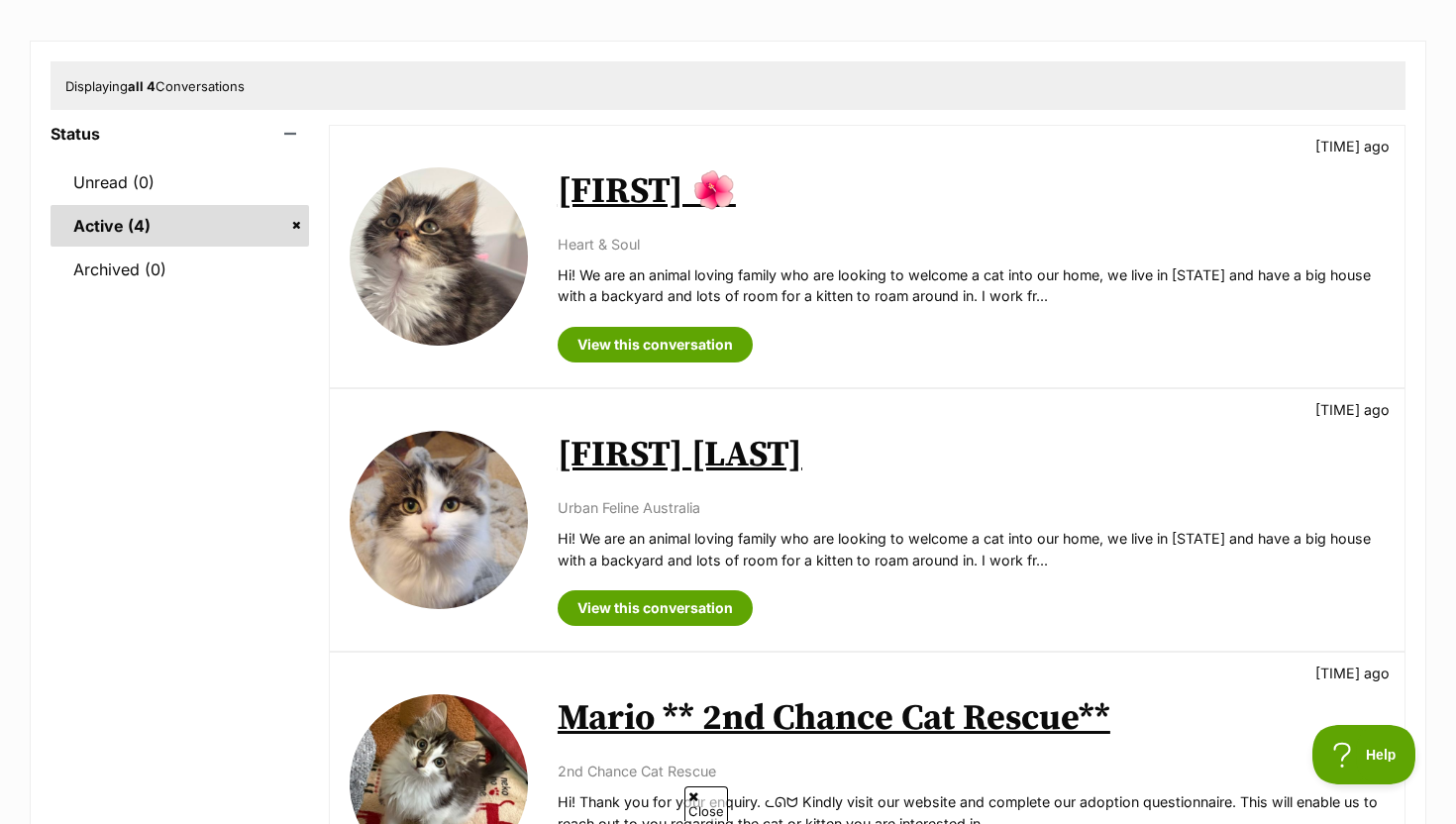 click on "Tora 🌺" at bounding box center (647, 191) 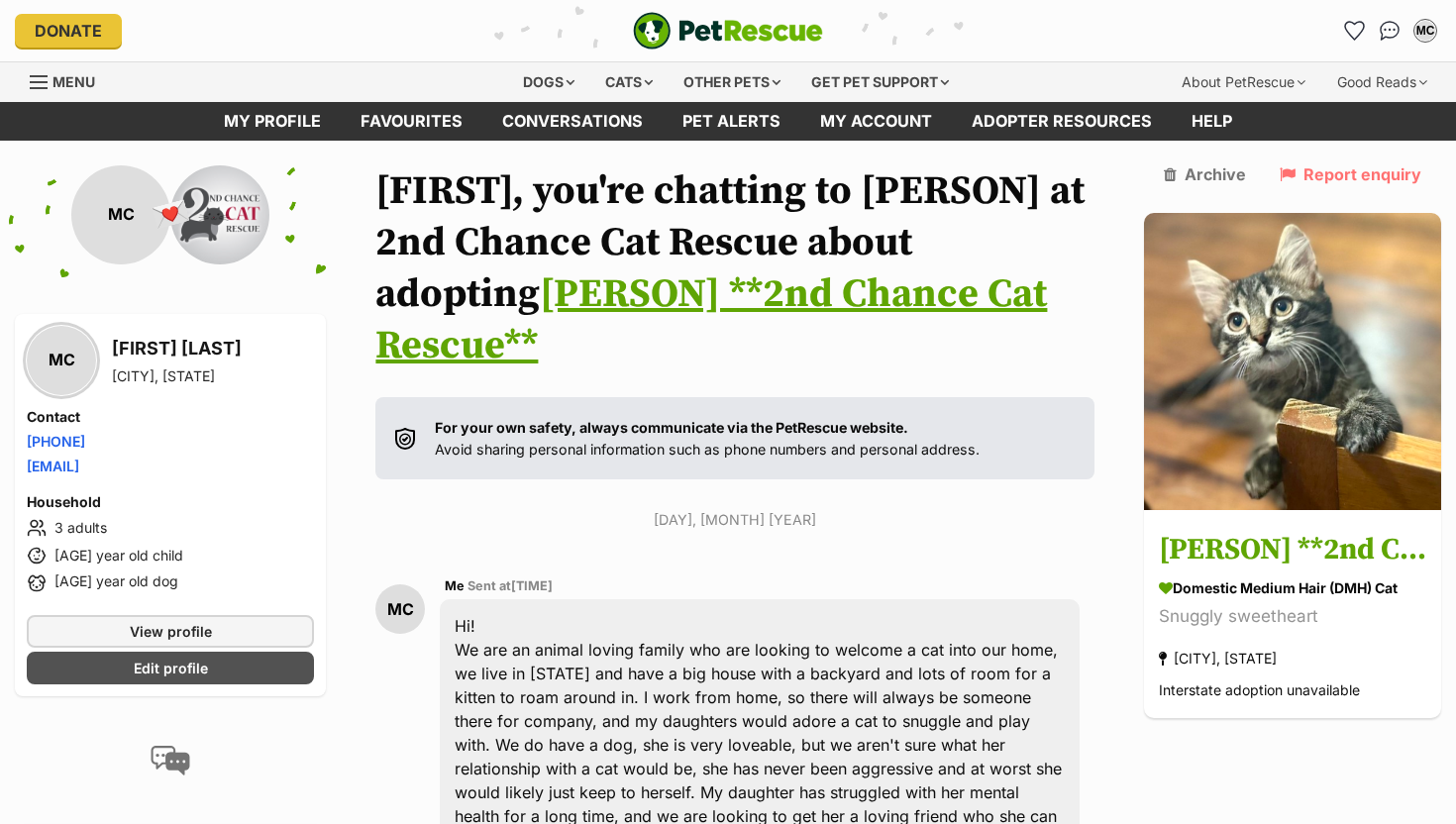 scroll, scrollTop: 9, scrollLeft: 0, axis: vertical 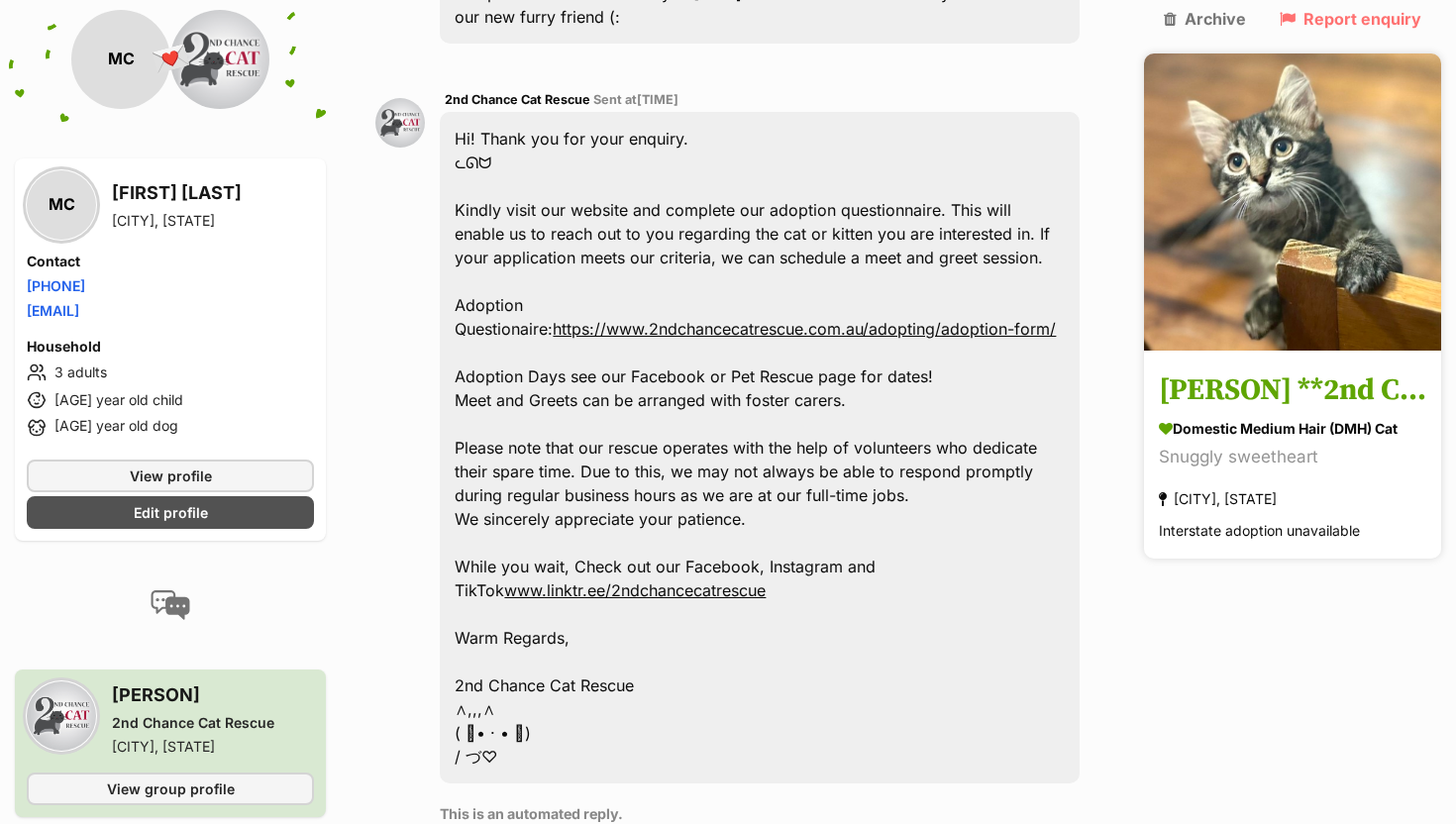 click at bounding box center [1293, 202] 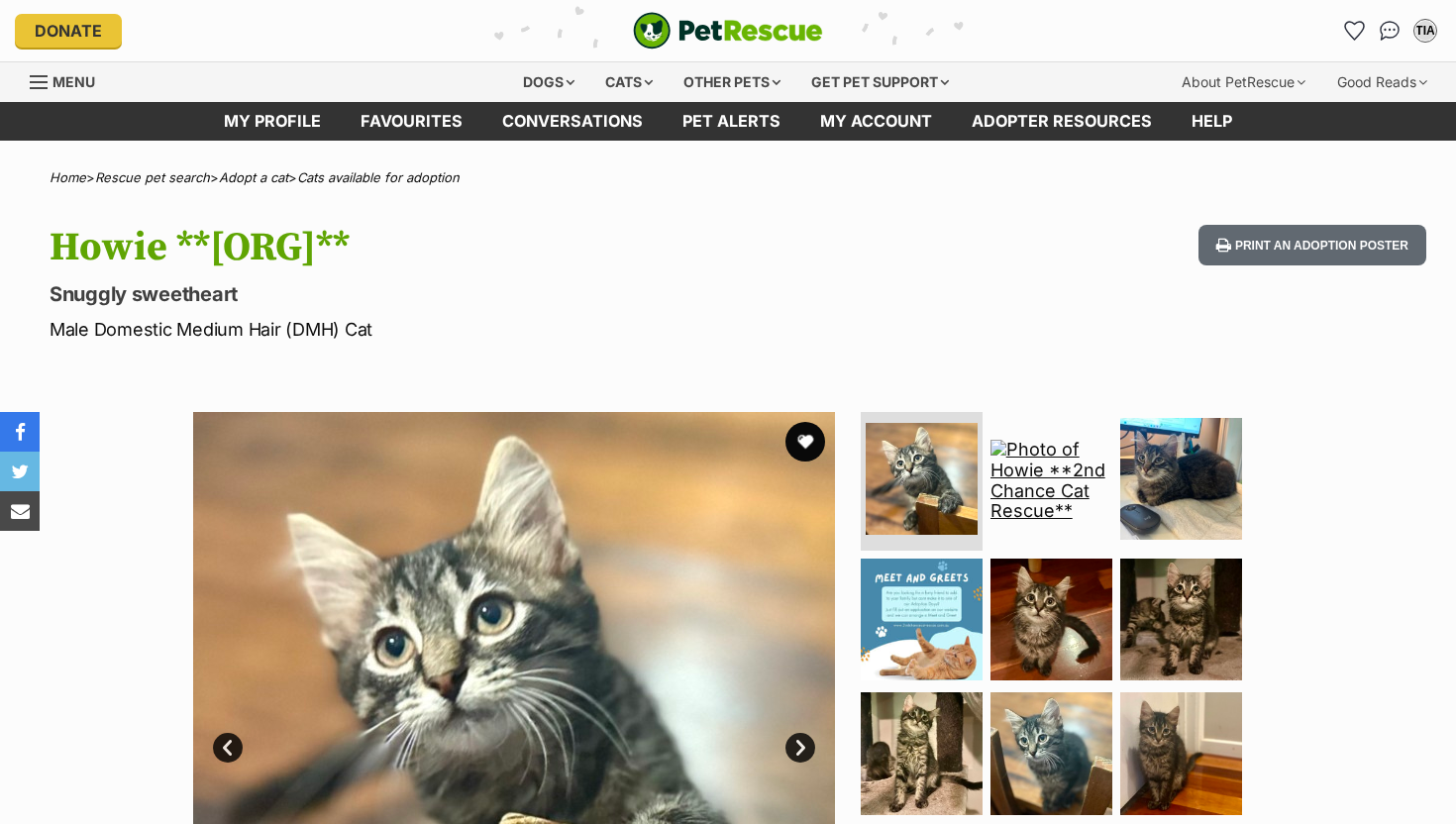 scroll, scrollTop: 0, scrollLeft: 0, axis: both 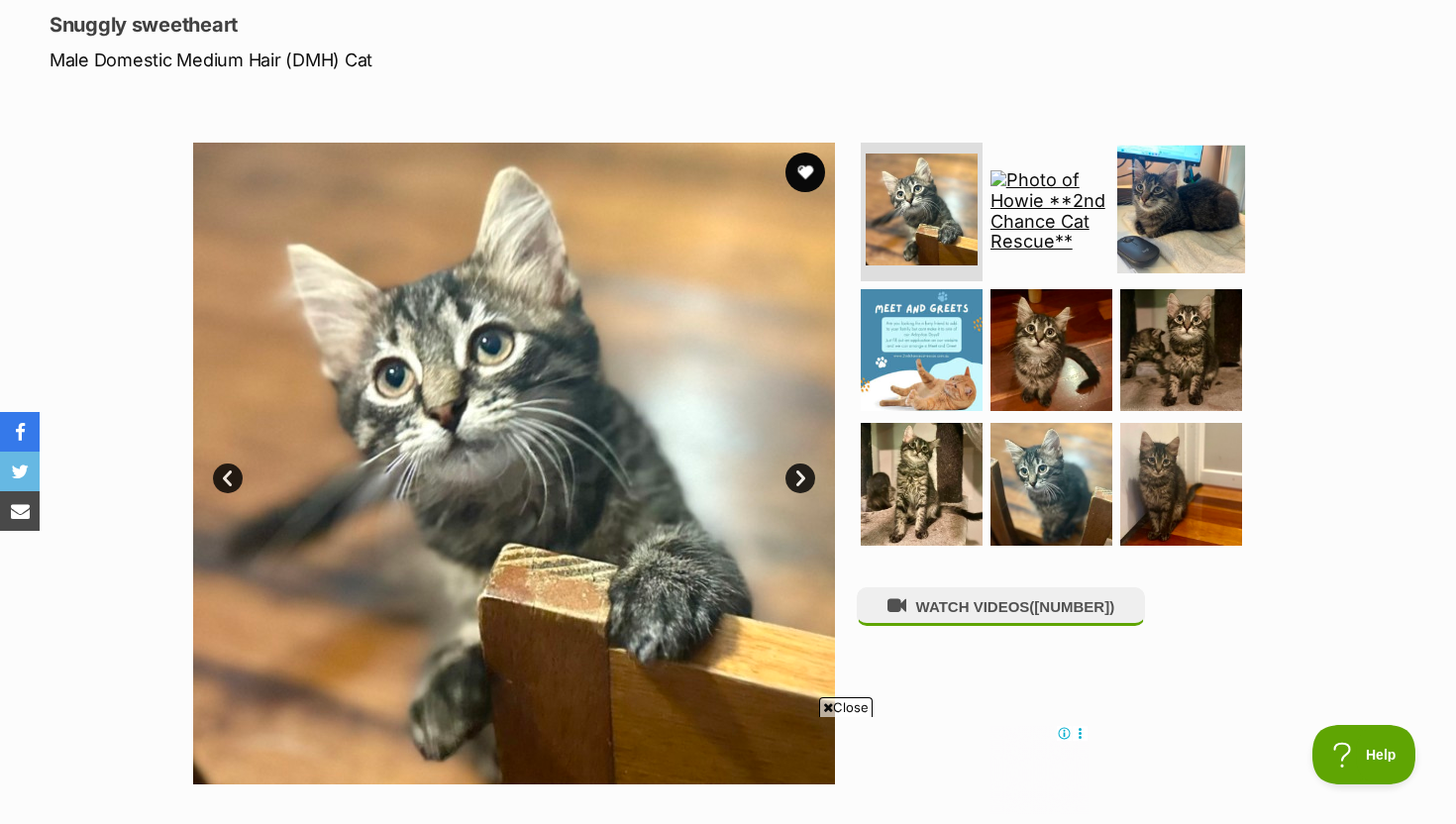click at bounding box center [1181, 209] 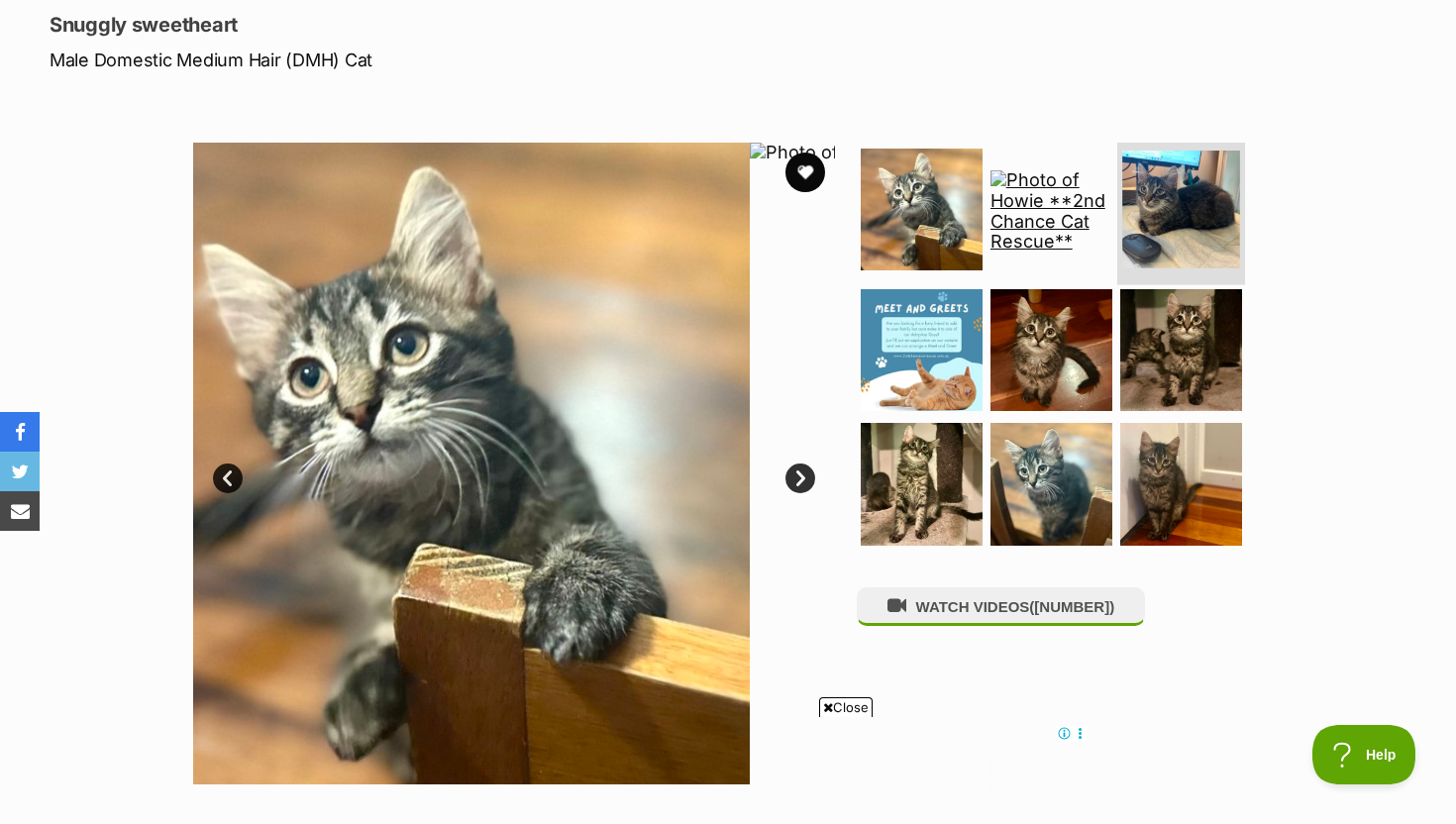 scroll, scrollTop: 0, scrollLeft: 0, axis: both 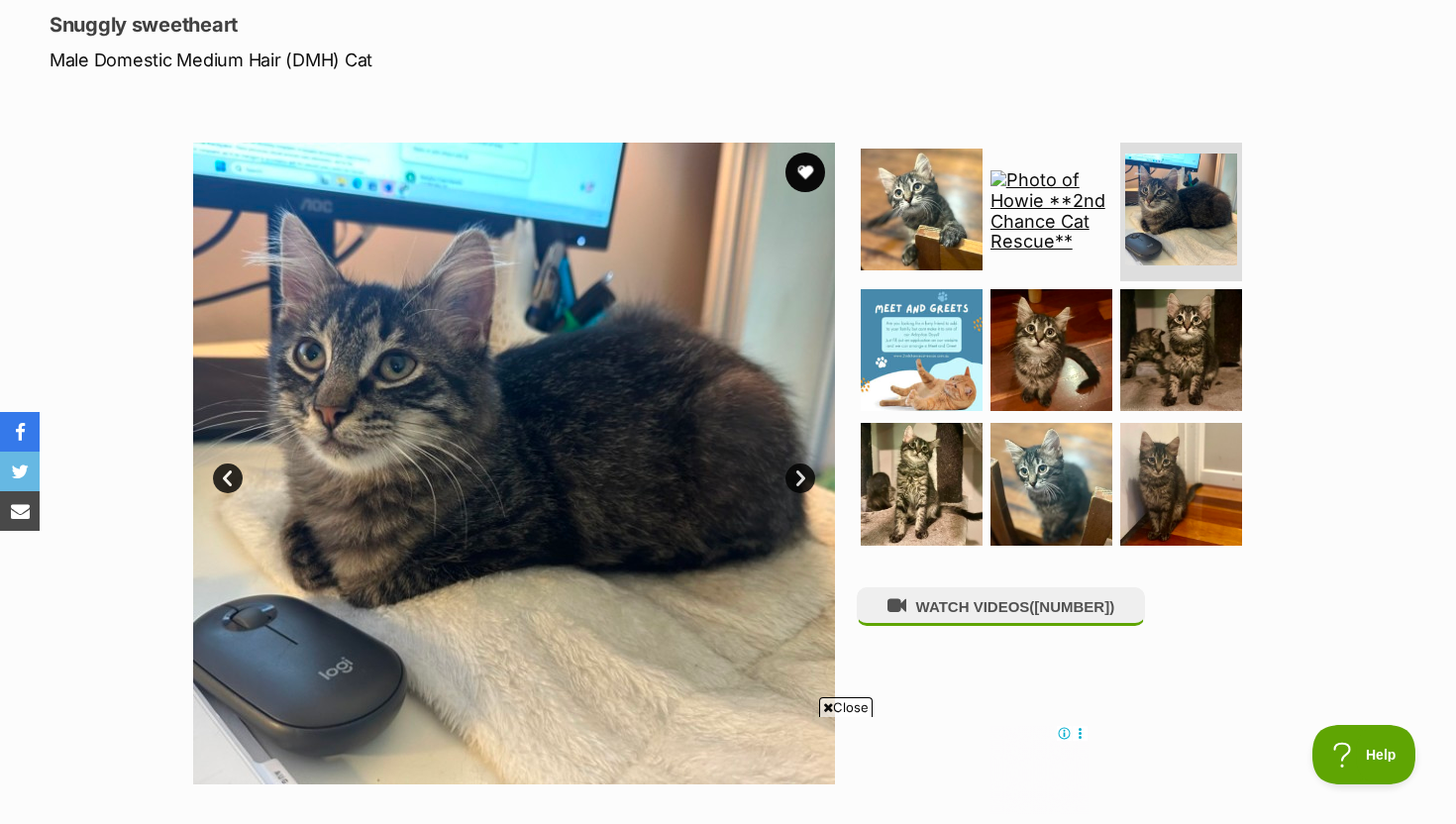 click on "Next" at bounding box center (800, 478) 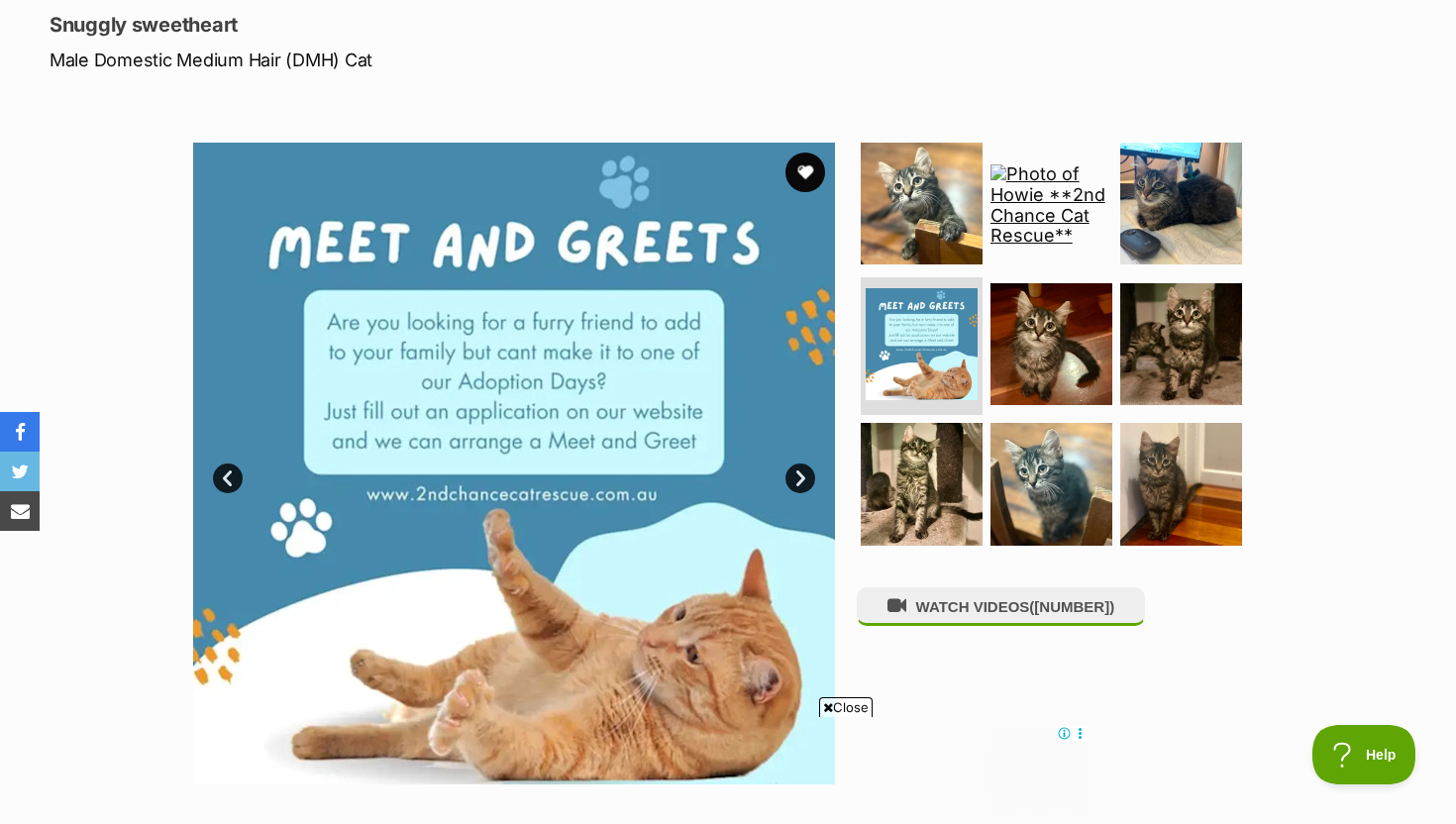 click on "Next" at bounding box center [800, 478] 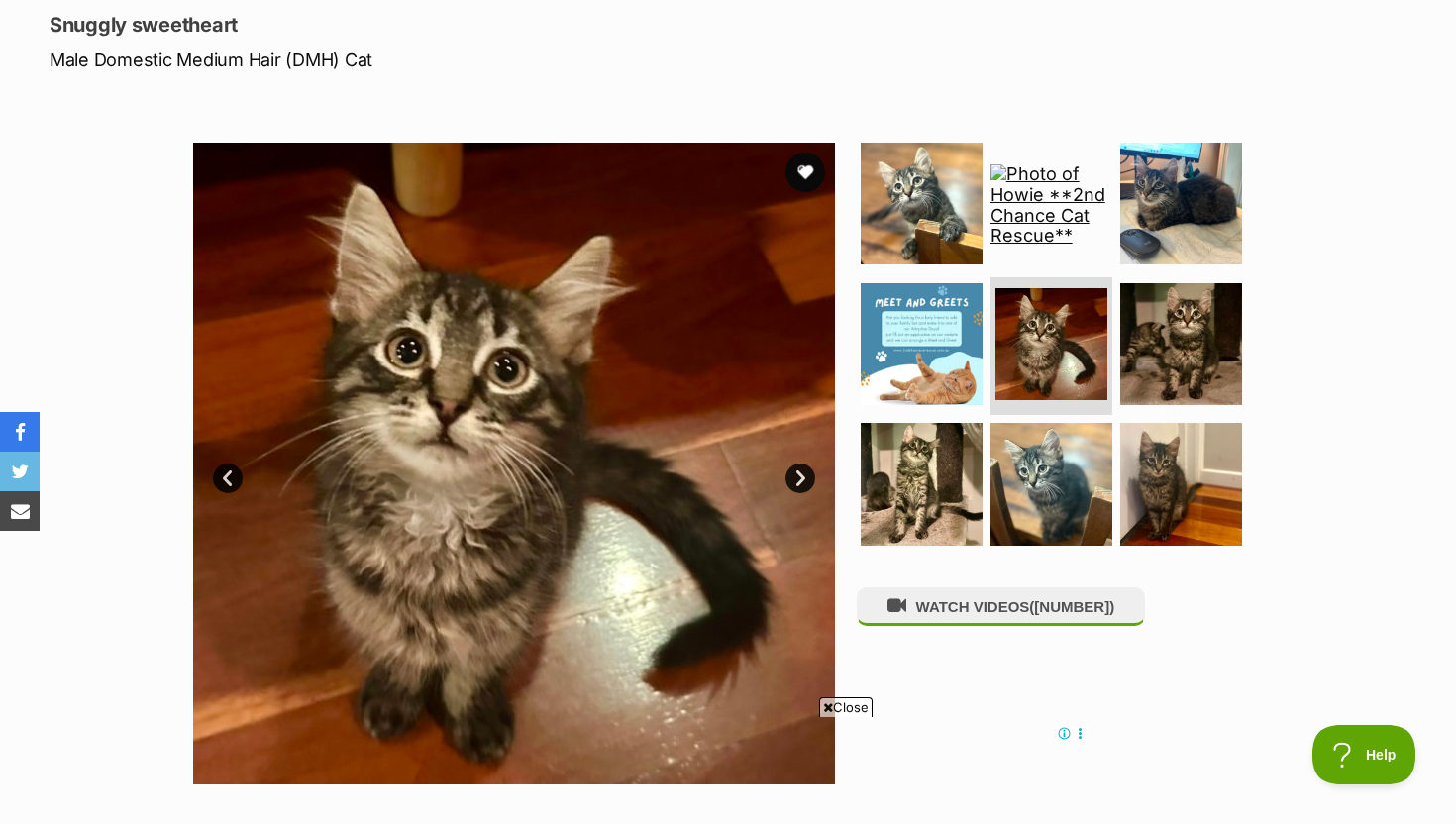 click on "Next" at bounding box center [800, 478] 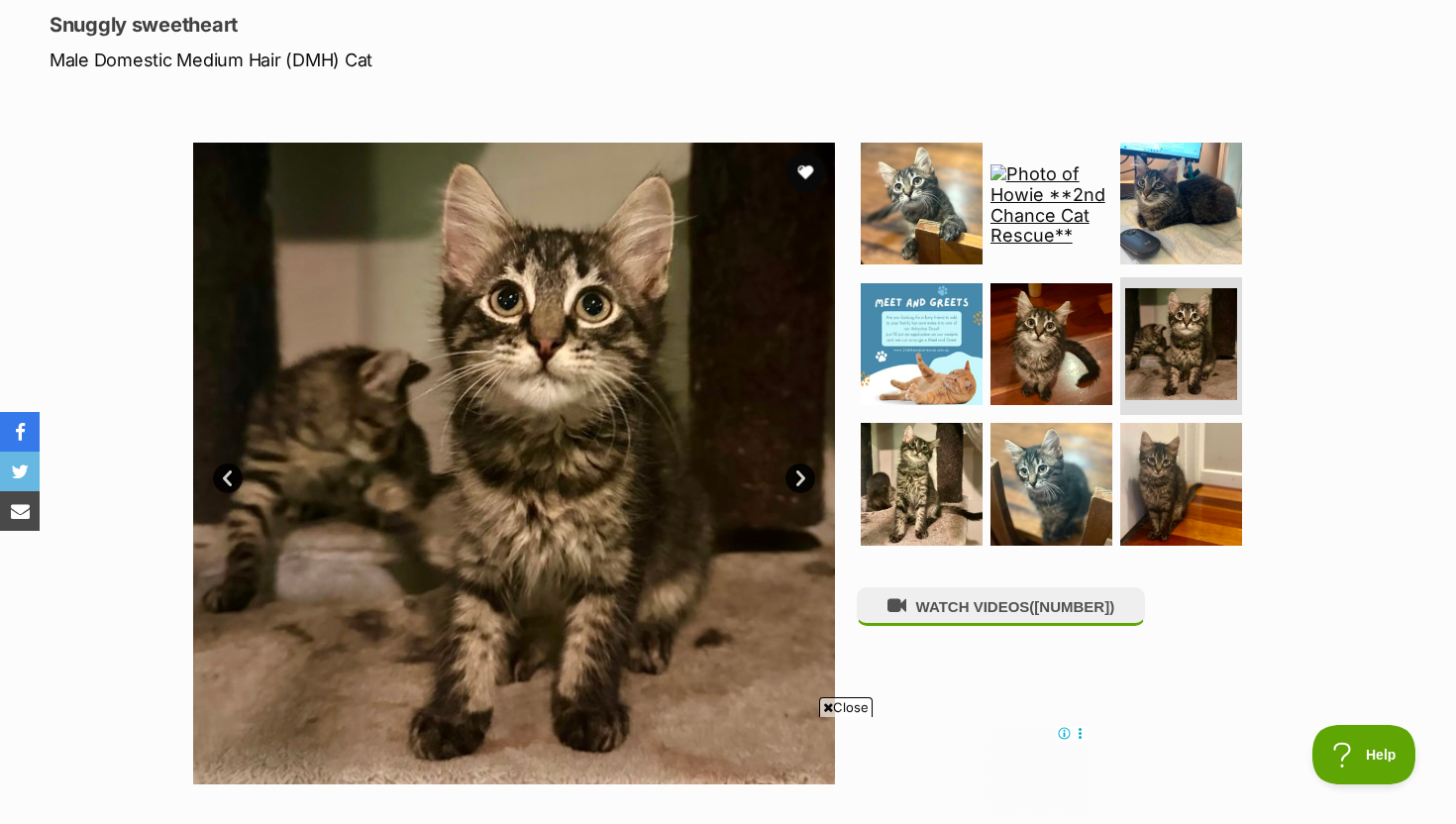 click on "Next" at bounding box center (800, 478) 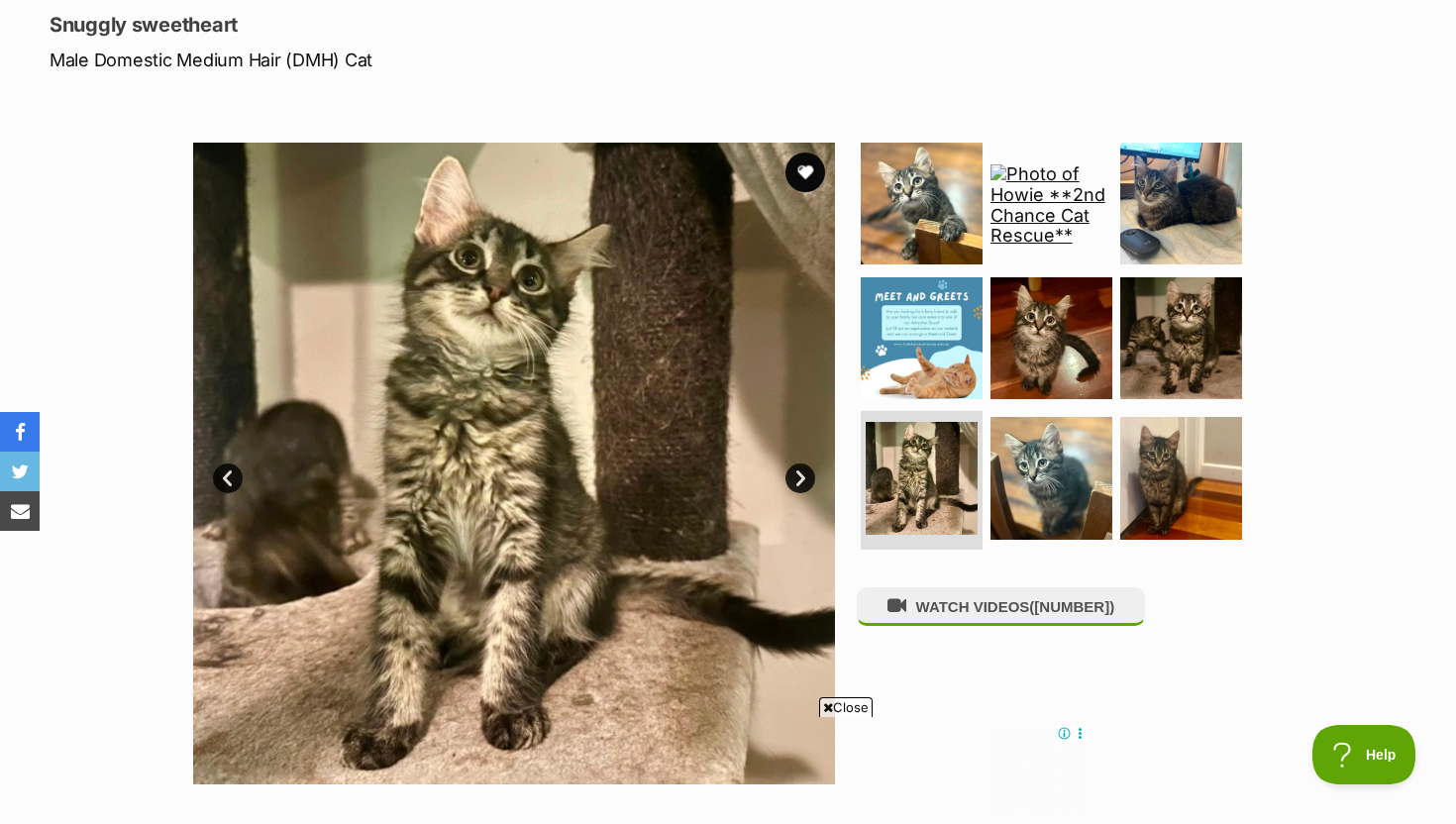 click on "Next" at bounding box center (800, 478) 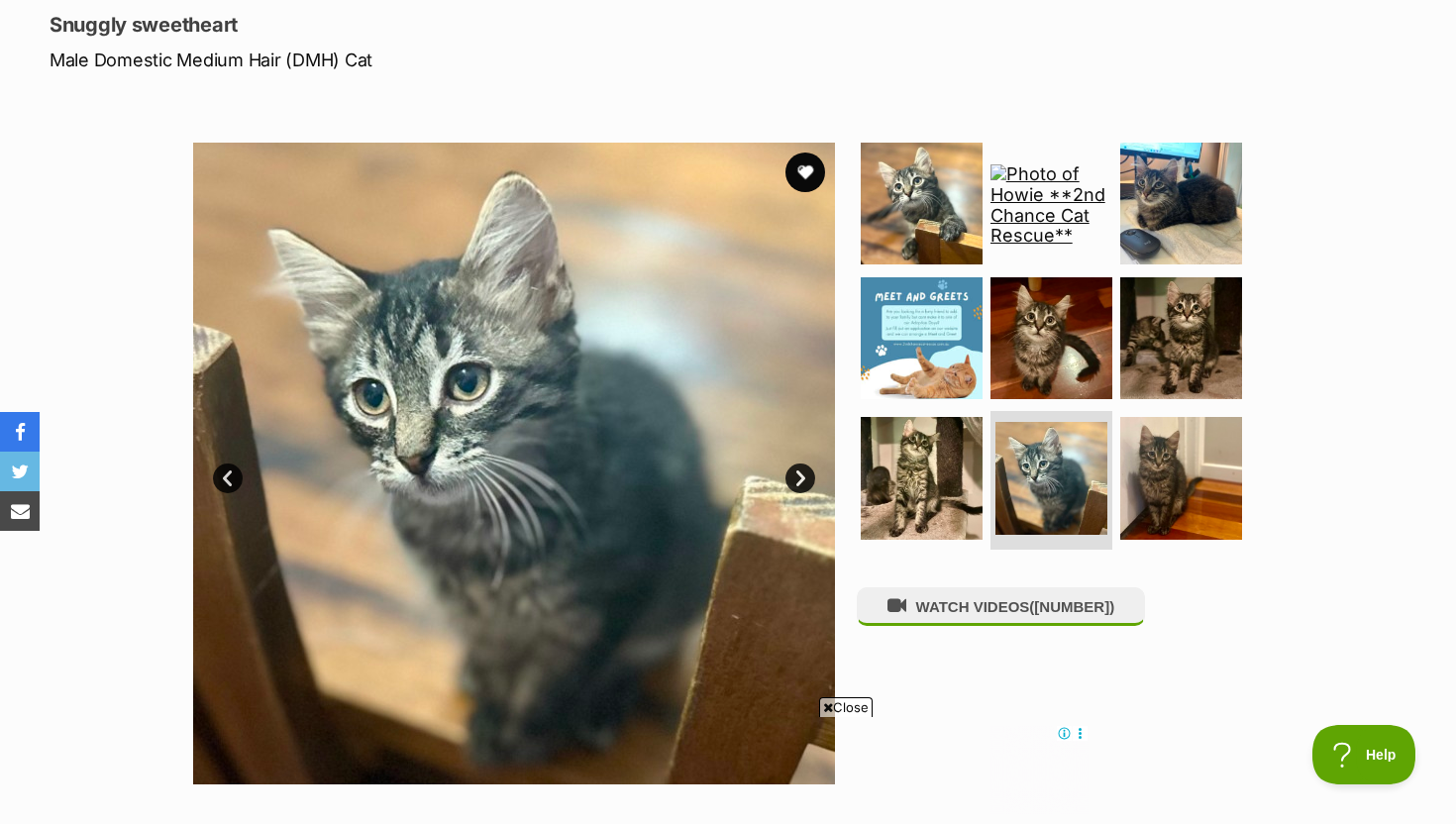 click on "Next" at bounding box center (800, 478) 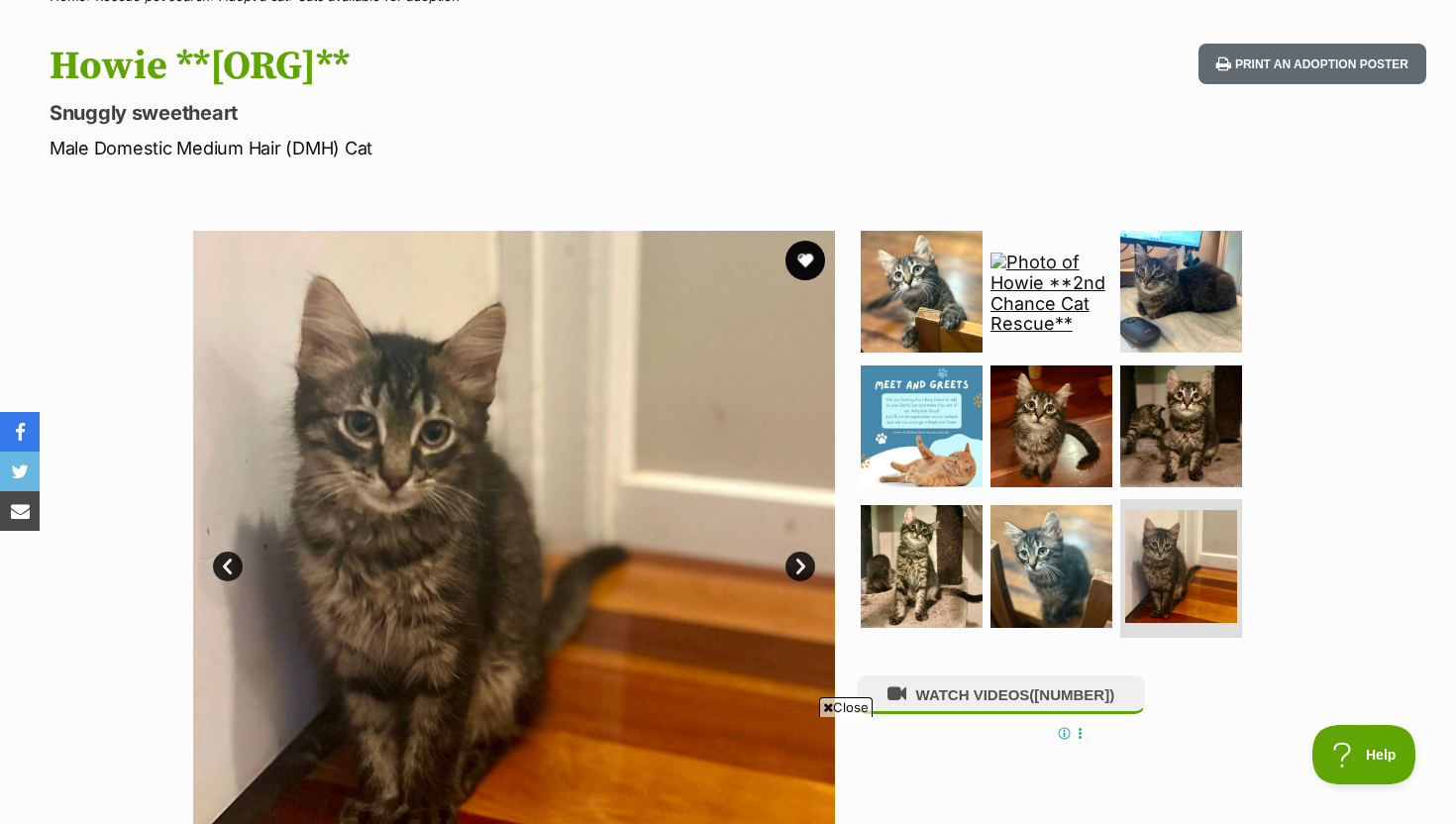 scroll, scrollTop: 0, scrollLeft: 0, axis: both 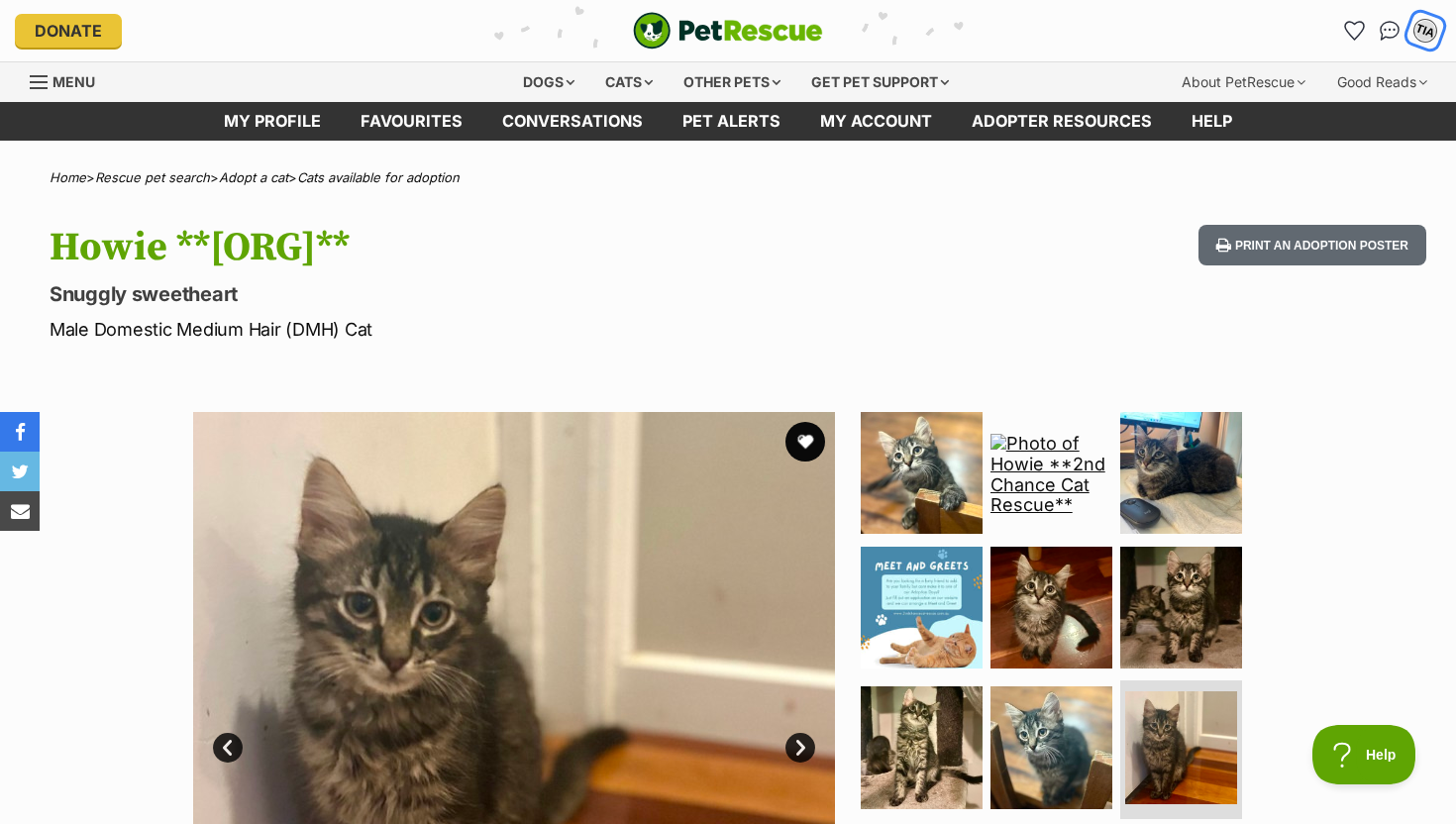 click on "MC" at bounding box center (1425, 31) 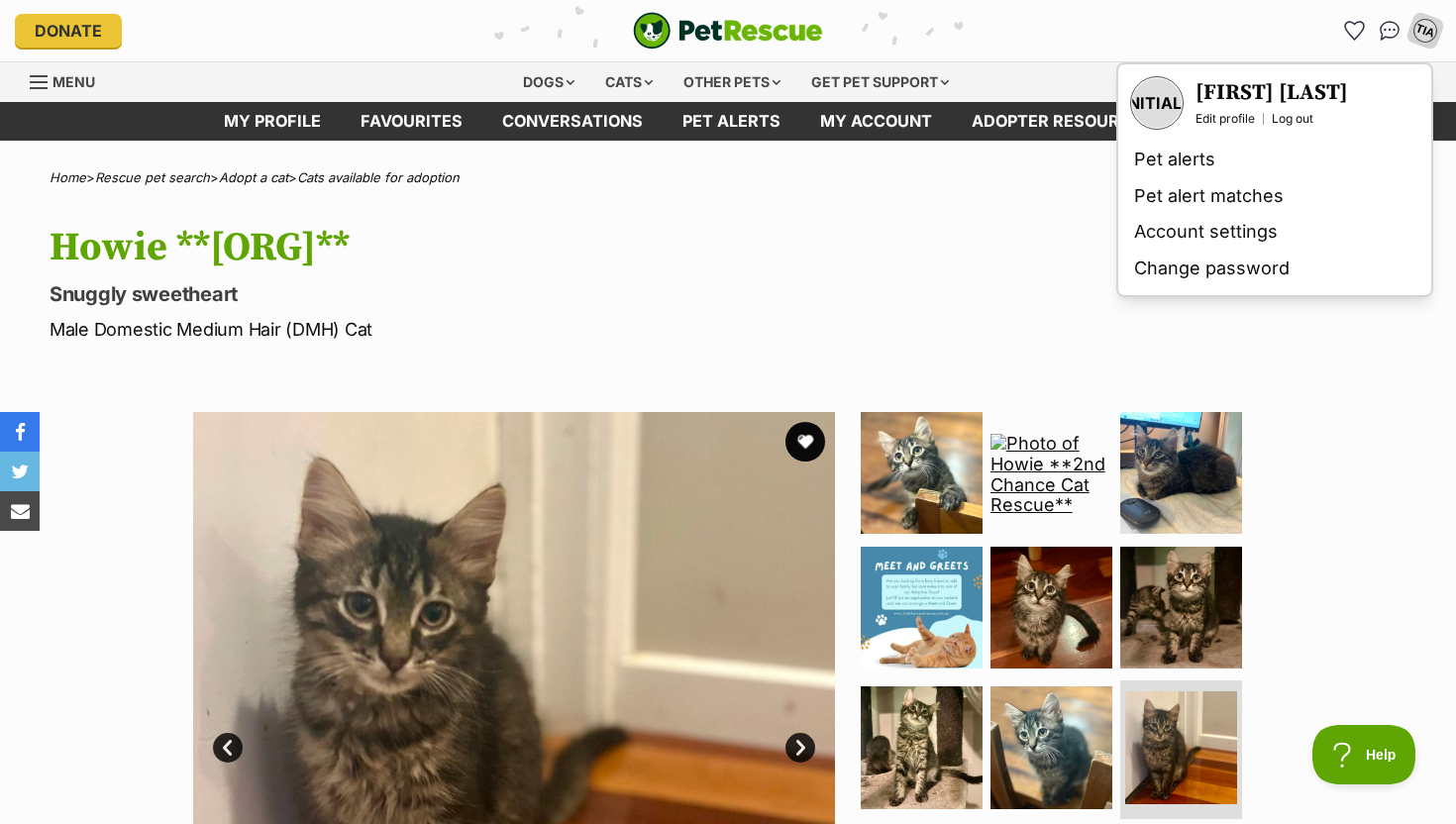 click on "Howie **2nd Chance Cat Rescue**
Snuggly sweetheart
Male Domestic Medium Hair (DMH) Cat
Print an adoption poster" at bounding box center (728, 283) 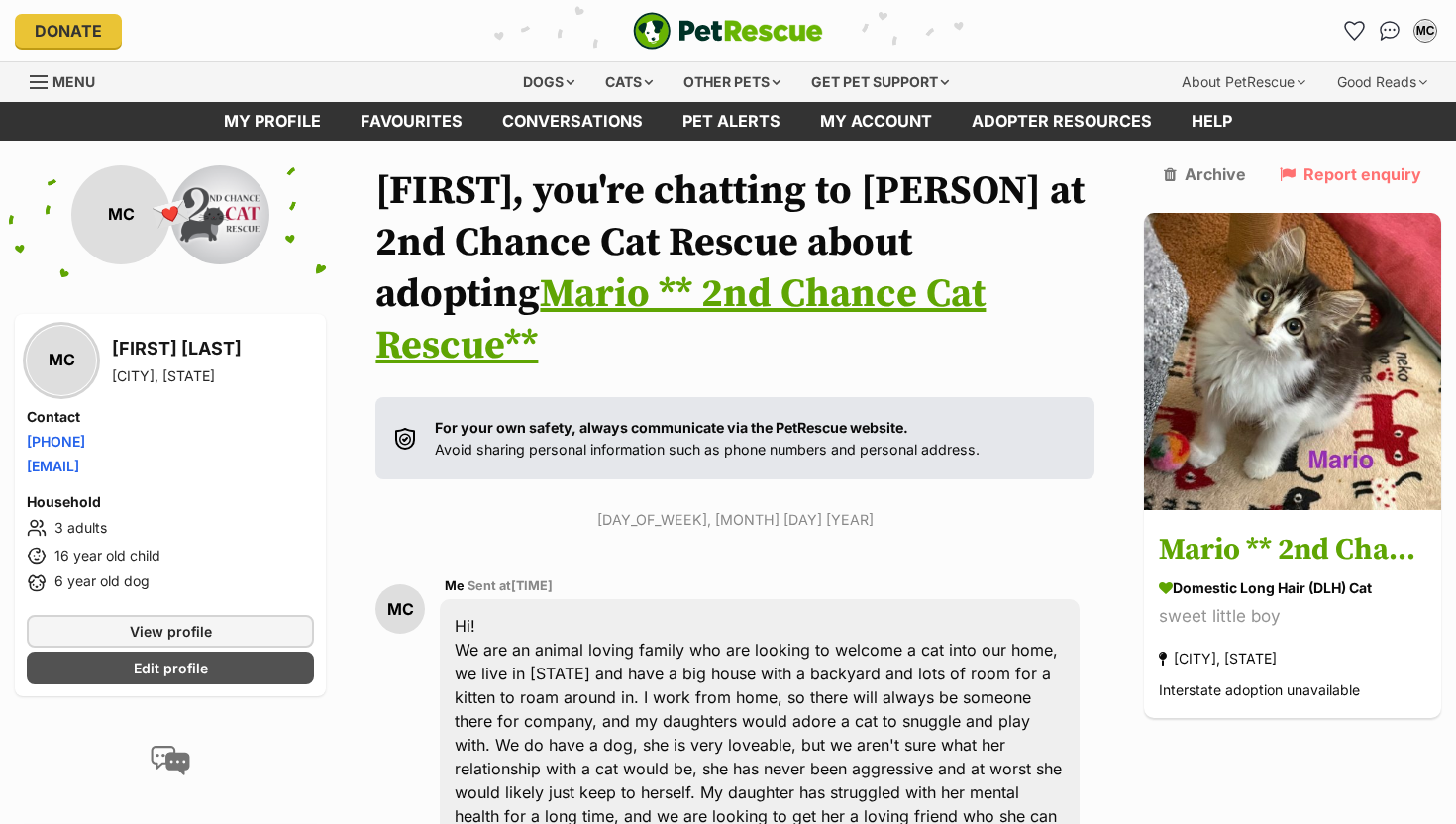 scroll, scrollTop: 49, scrollLeft: 0, axis: vertical 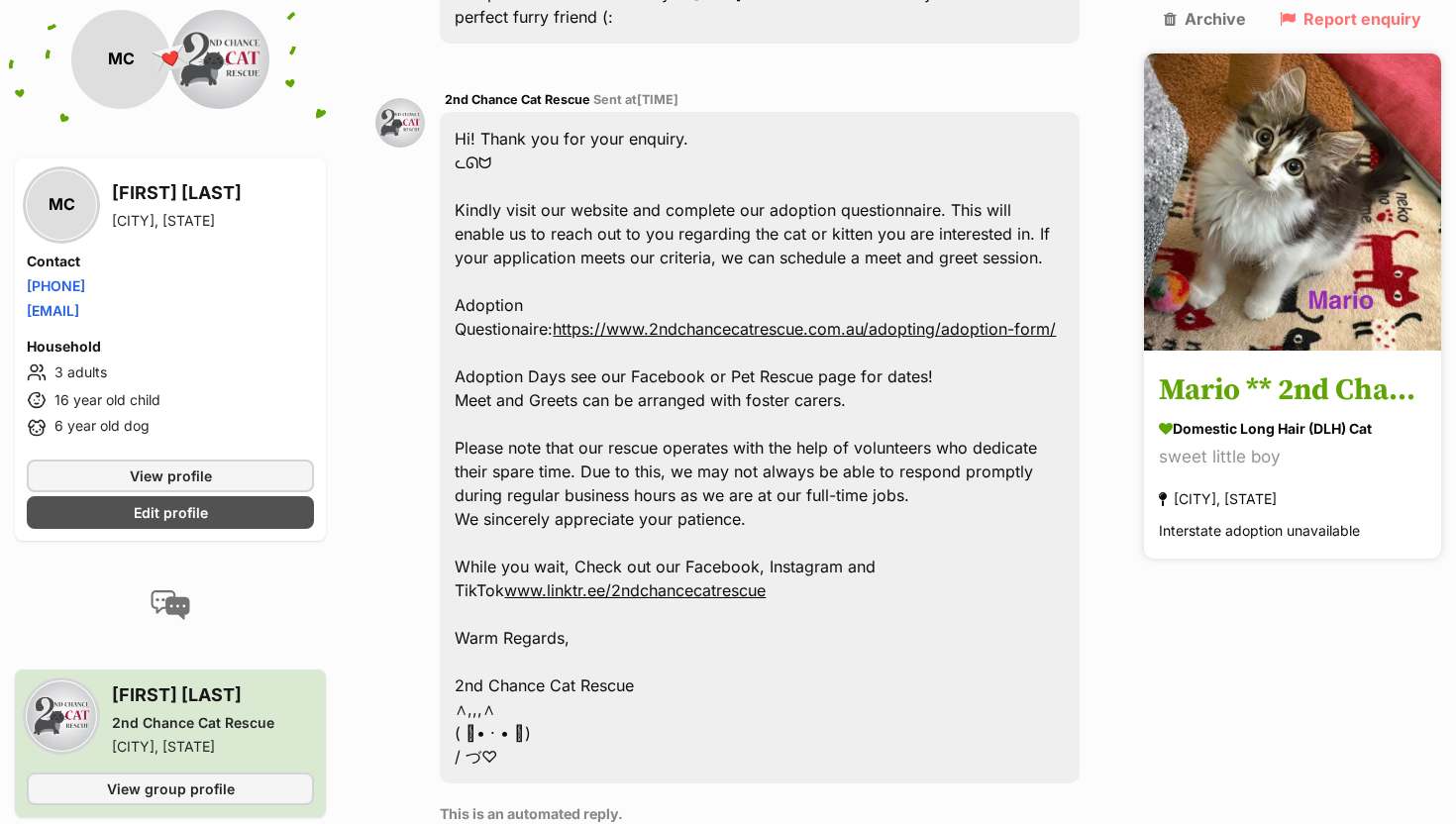 click at bounding box center (1293, 202) 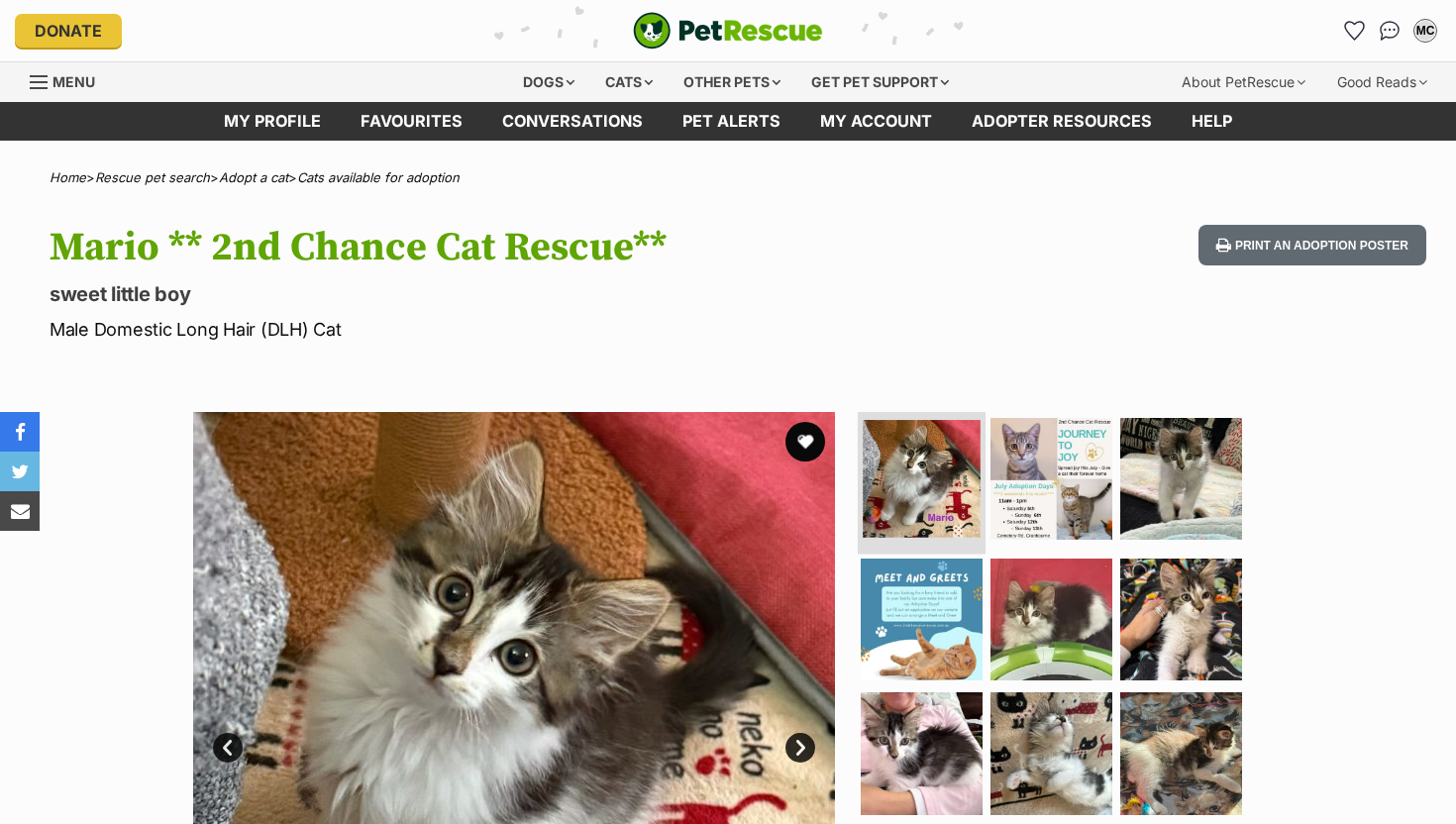 scroll, scrollTop: 0, scrollLeft: 0, axis: both 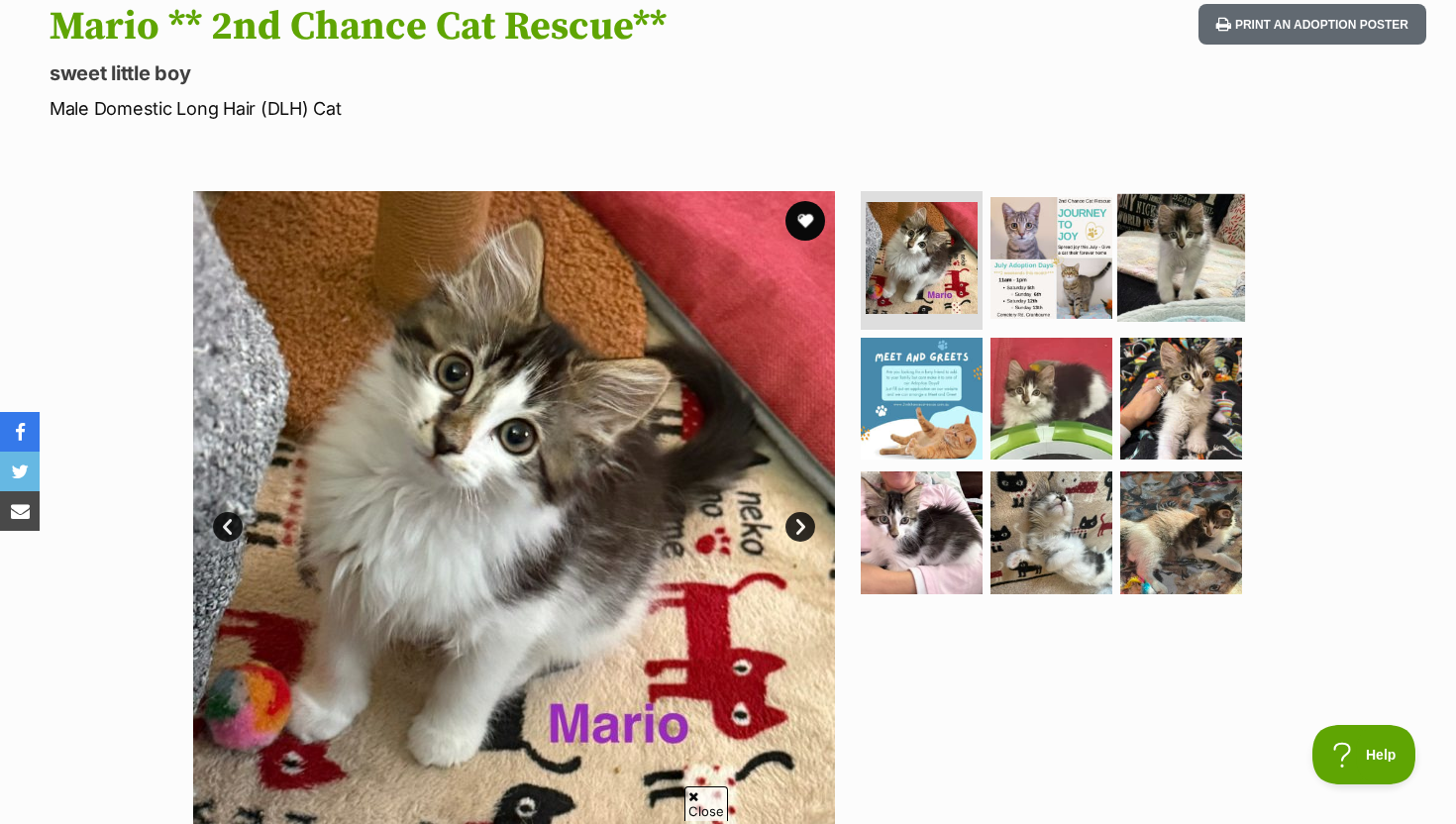 click at bounding box center [1181, 258] 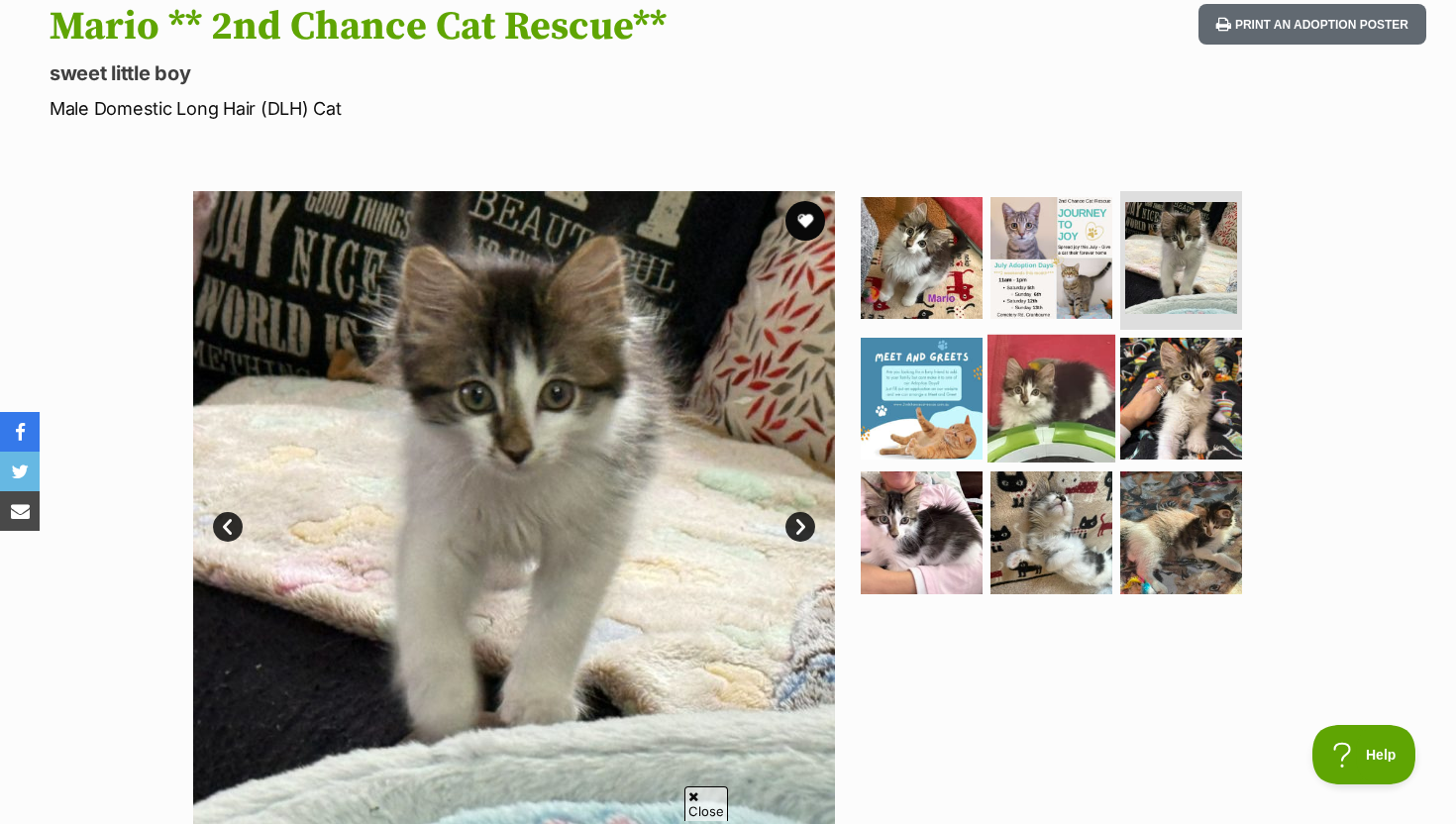 click at bounding box center (1051, 397) 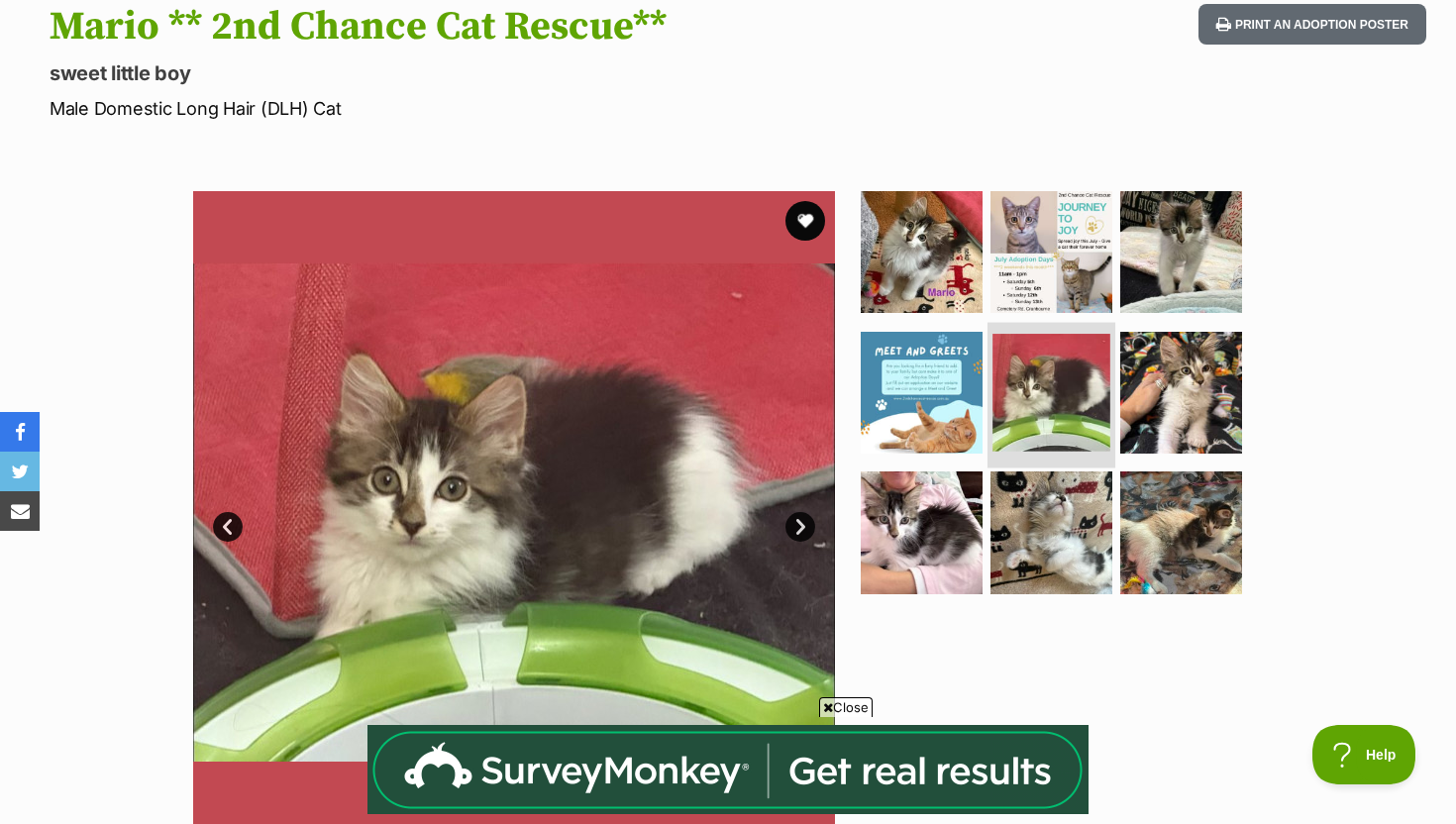 scroll, scrollTop: 0, scrollLeft: 0, axis: both 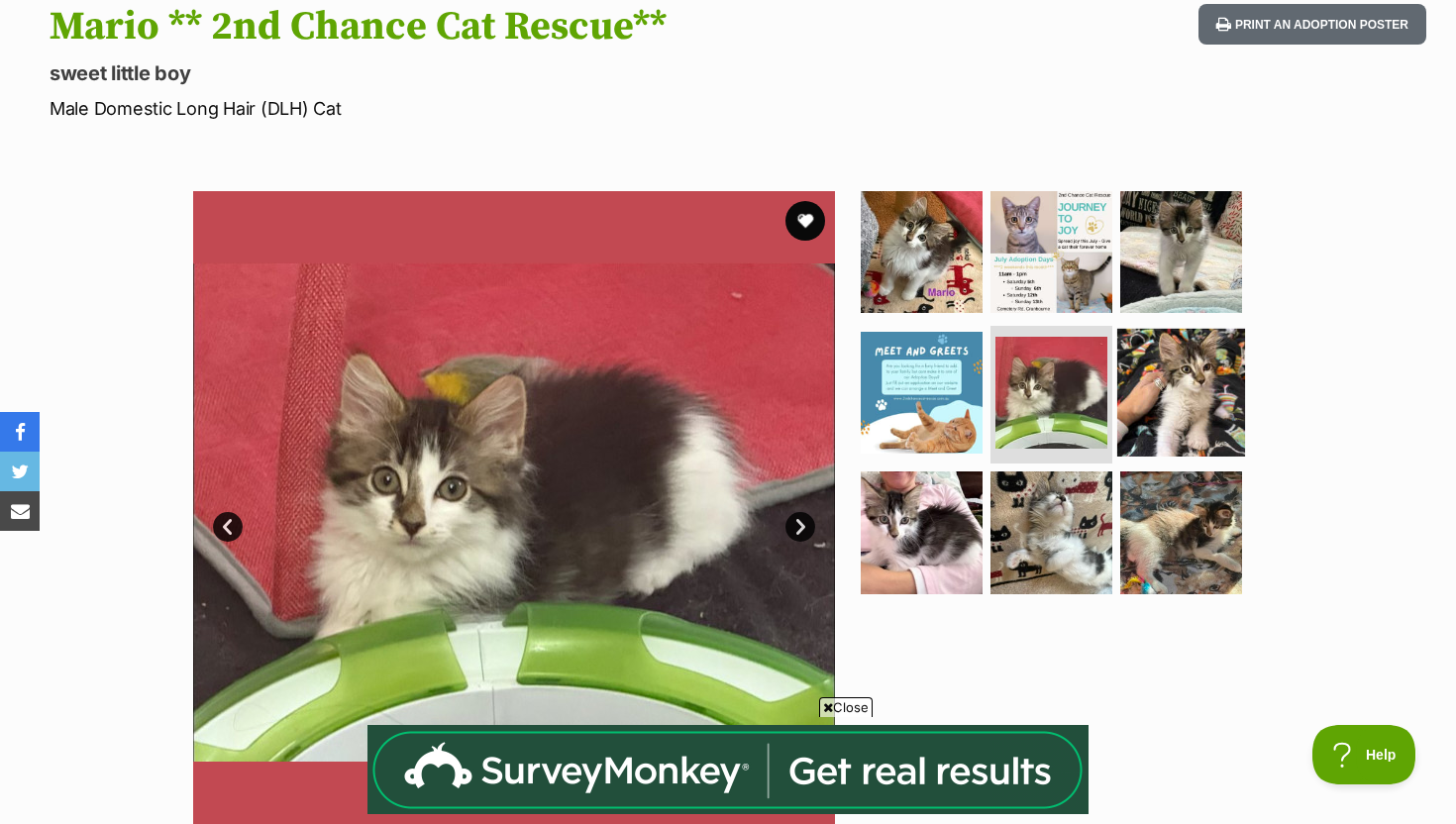 click at bounding box center [1181, 391] 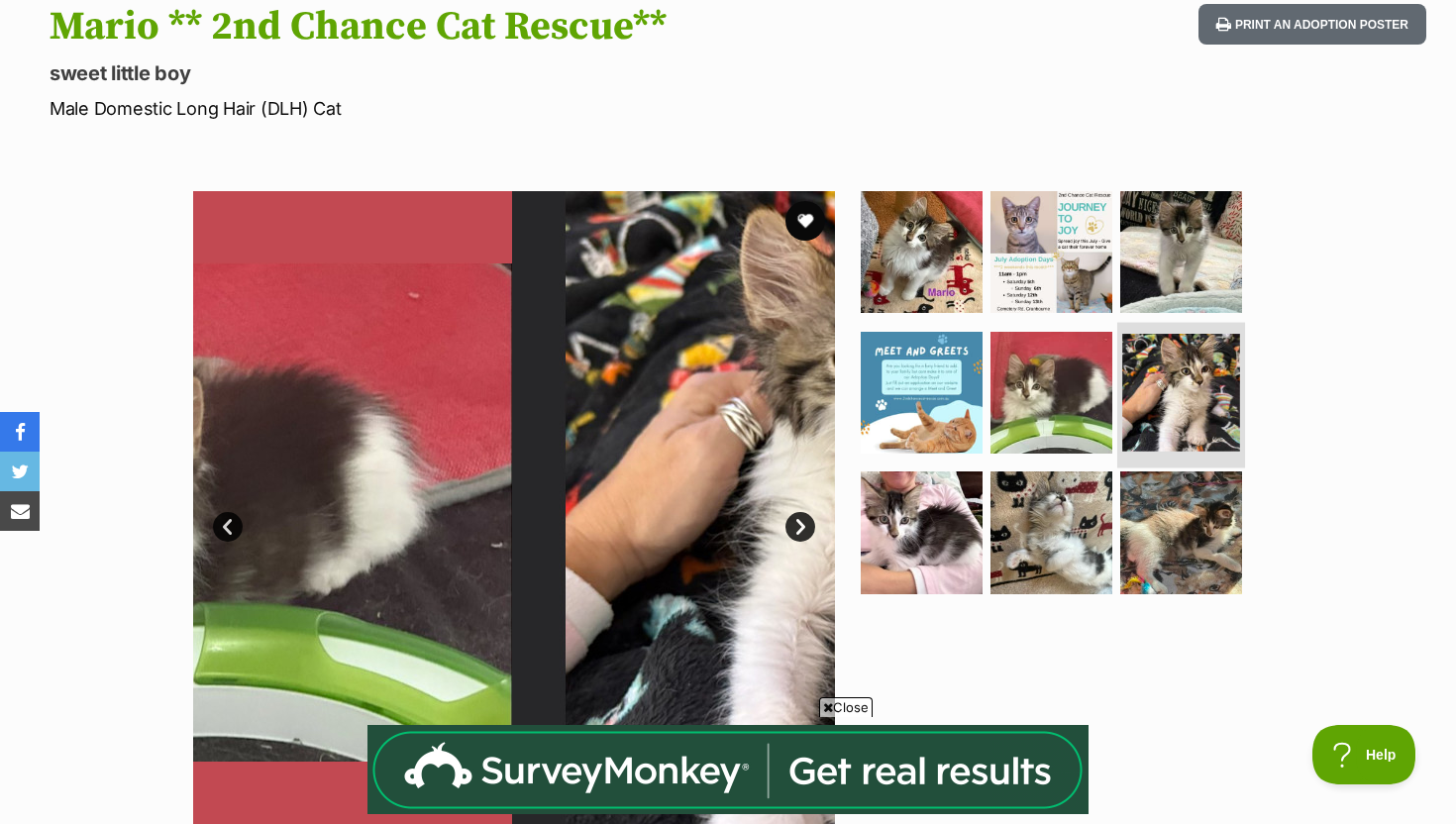 scroll, scrollTop: 0, scrollLeft: 0, axis: both 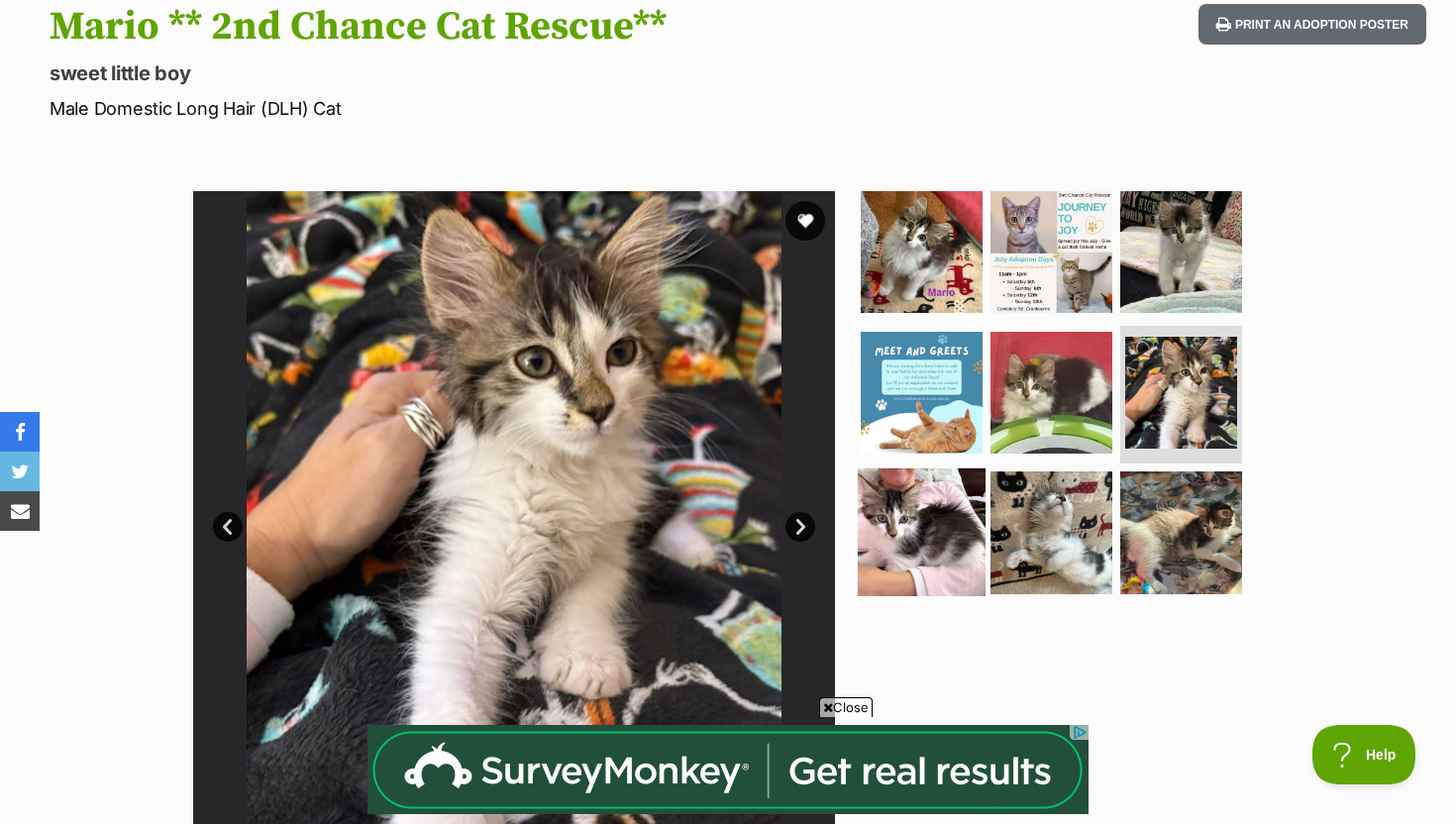 click at bounding box center [921, 532] 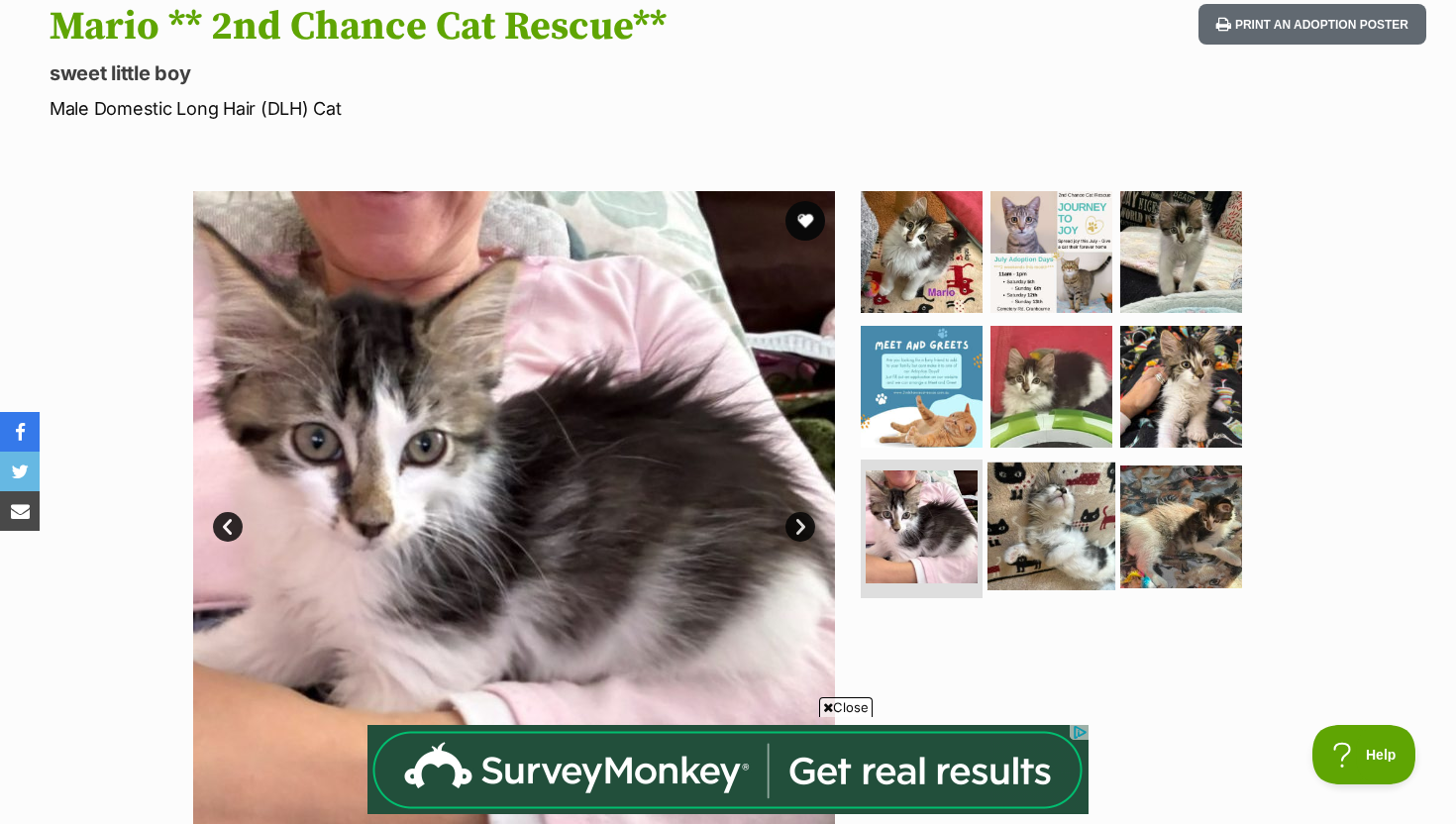 click at bounding box center (1051, 526) 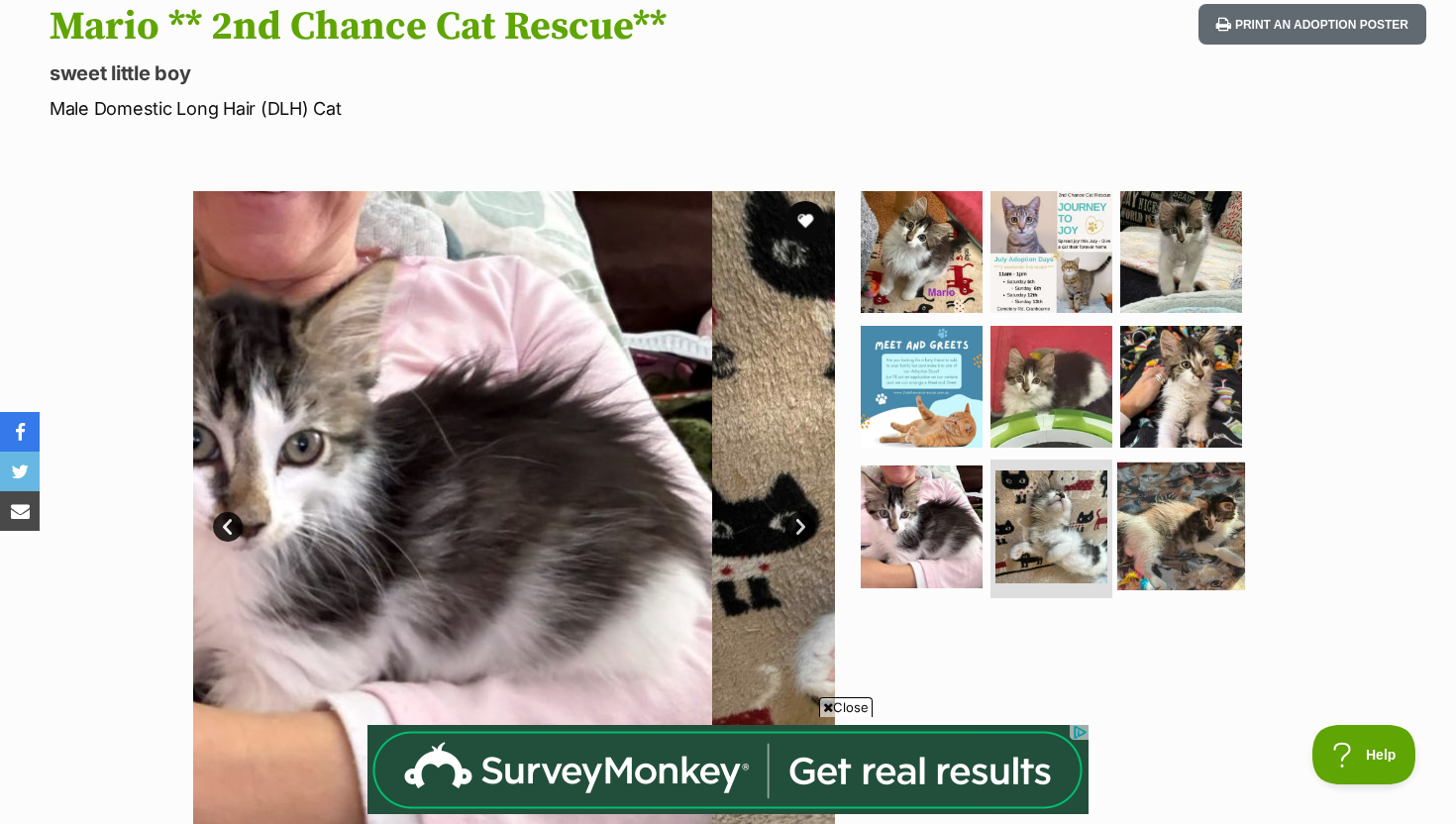 scroll, scrollTop: 0, scrollLeft: 0, axis: both 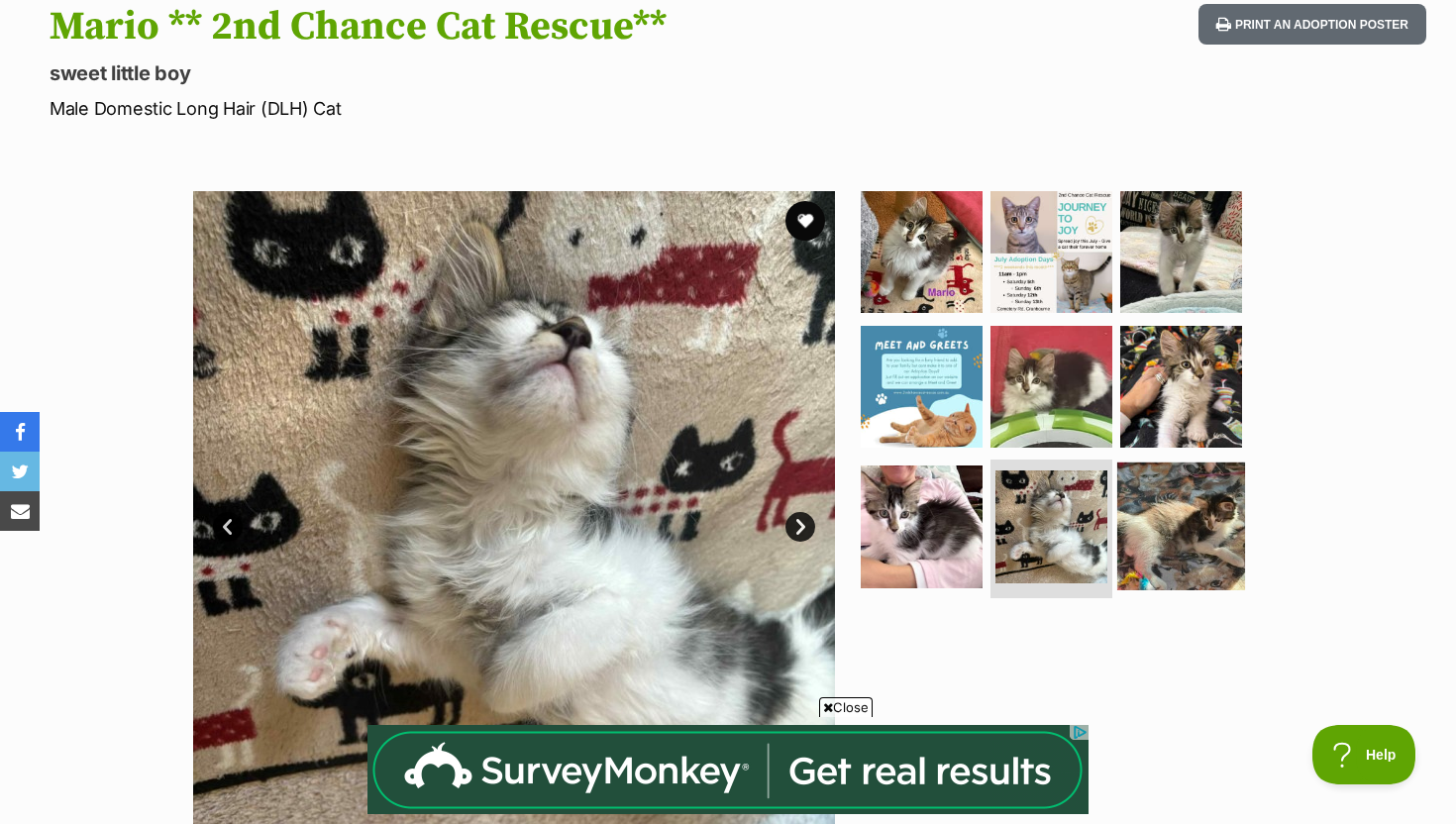 click at bounding box center [1181, 526] 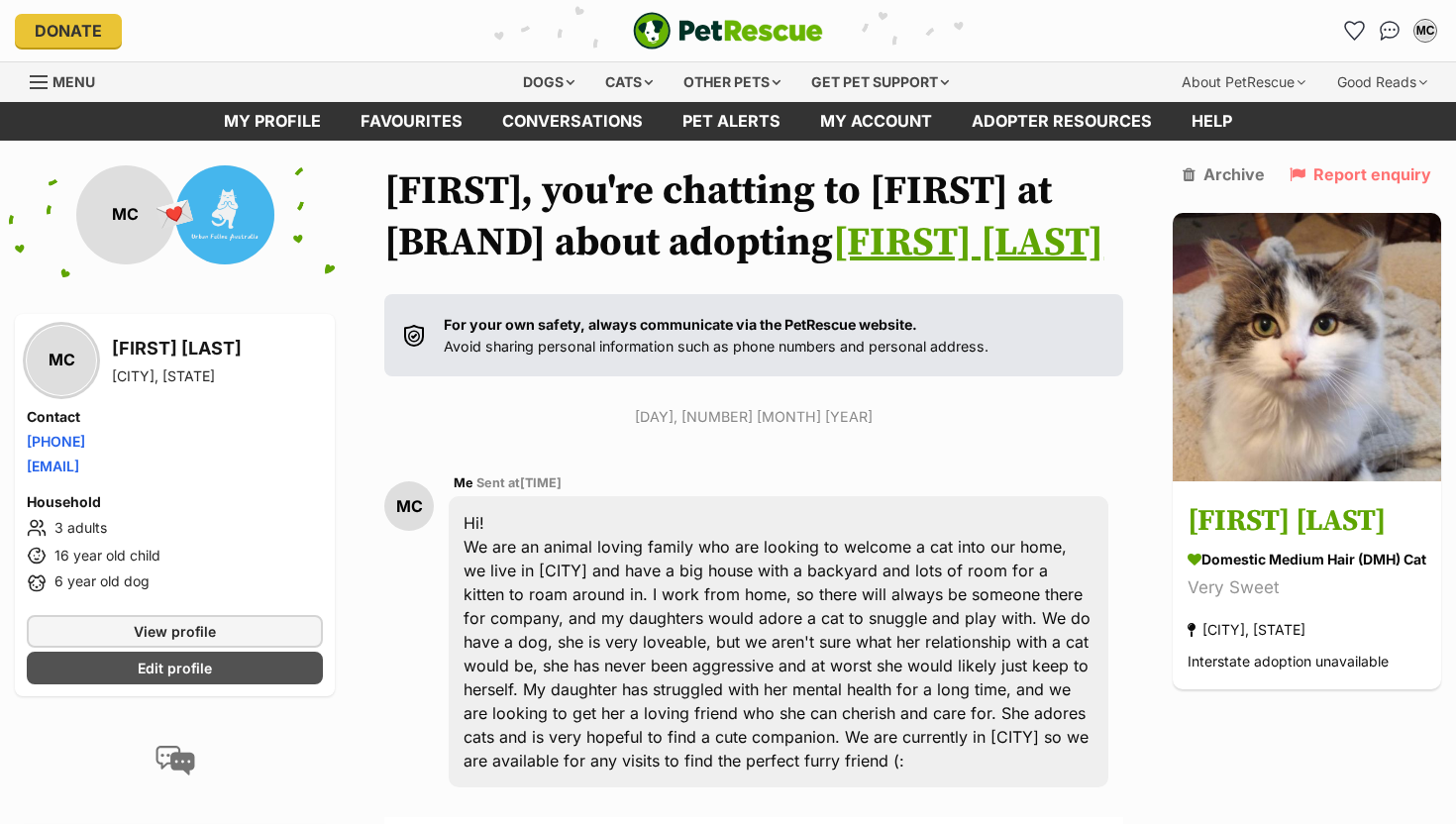scroll, scrollTop: 51, scrollLeft: 0, axis: vertical 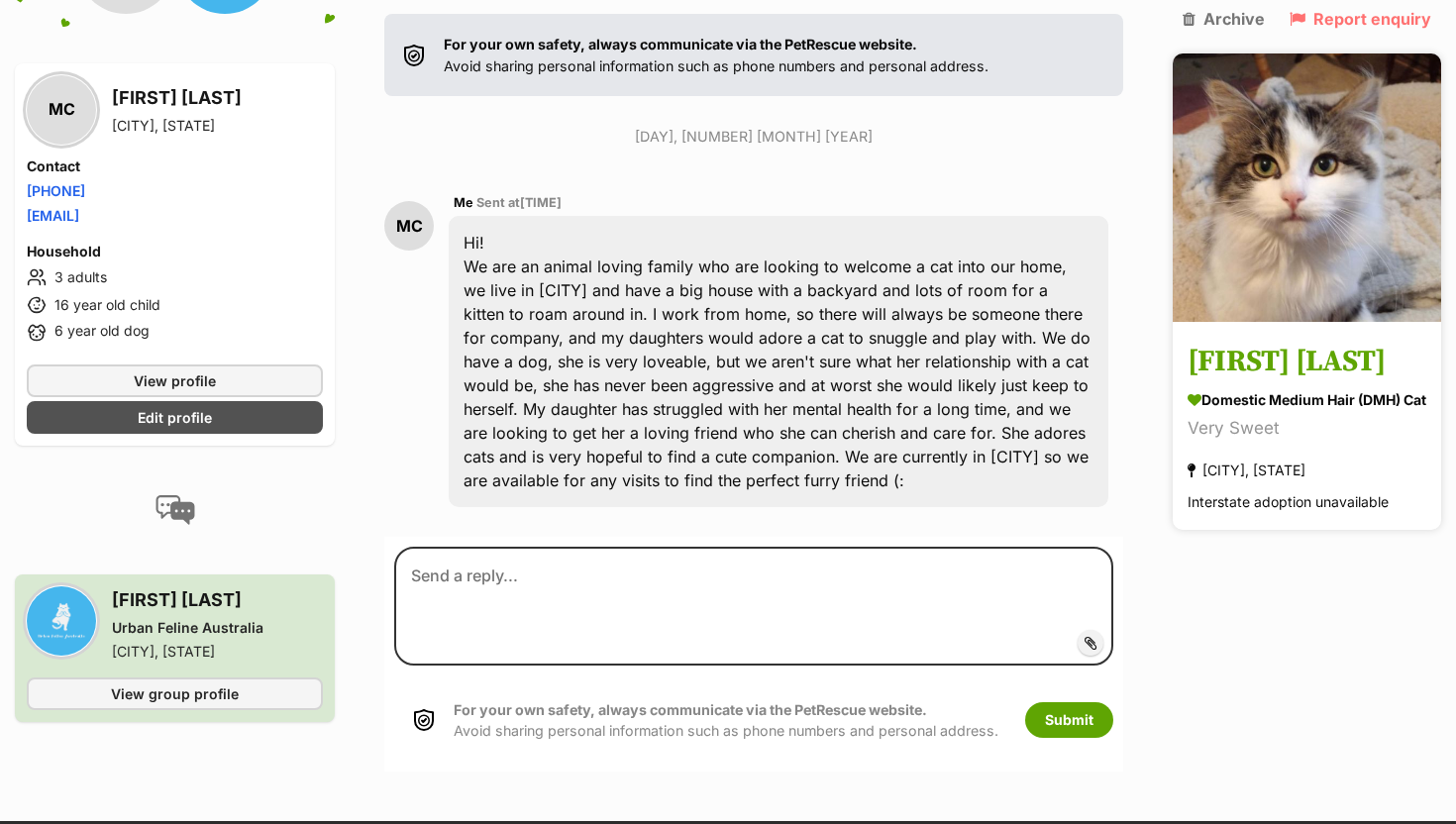 click at bounding box center [1306, 187] 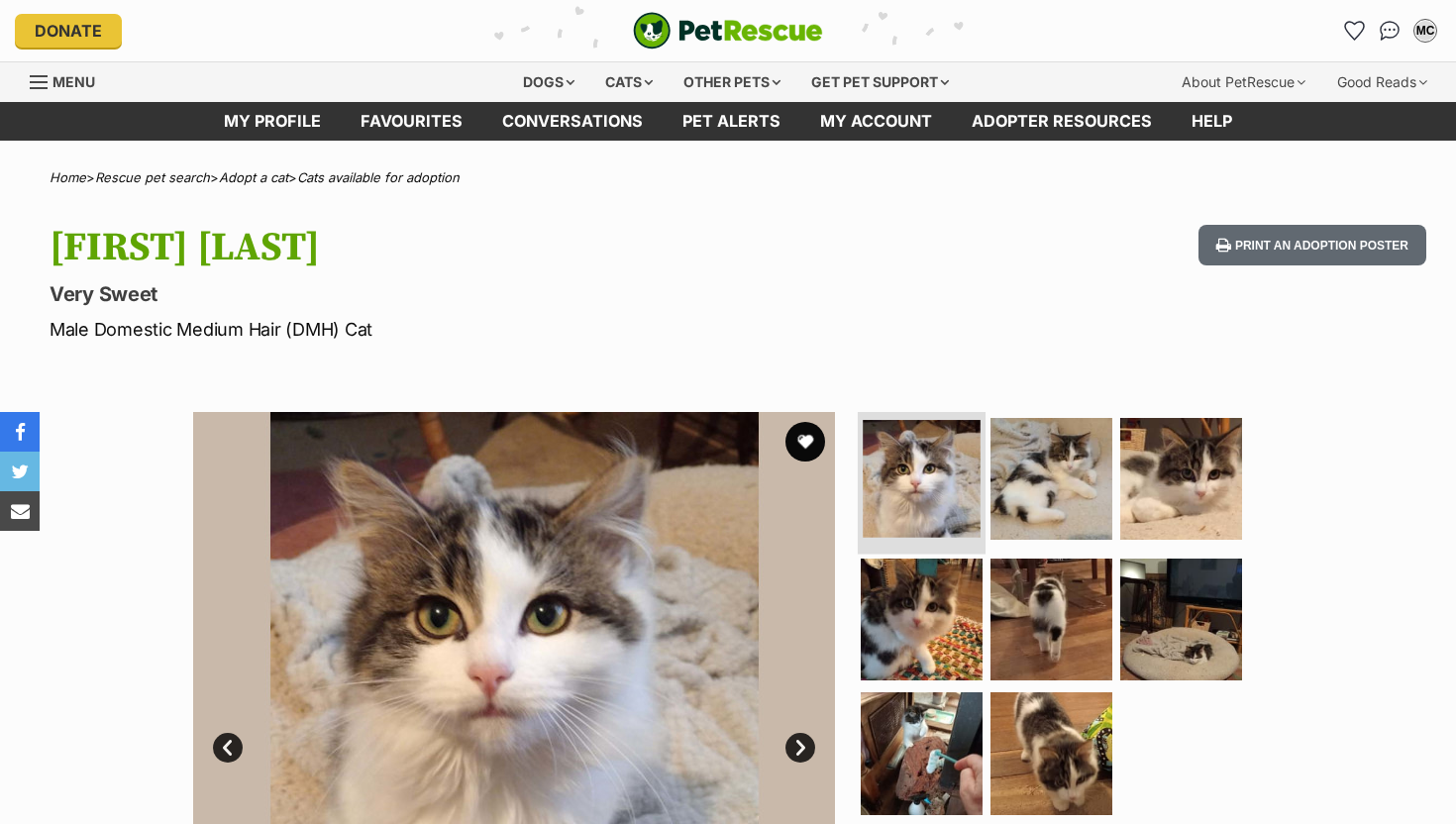 scroll, scrollTop: 0, scrollLeft: 0, axis: both 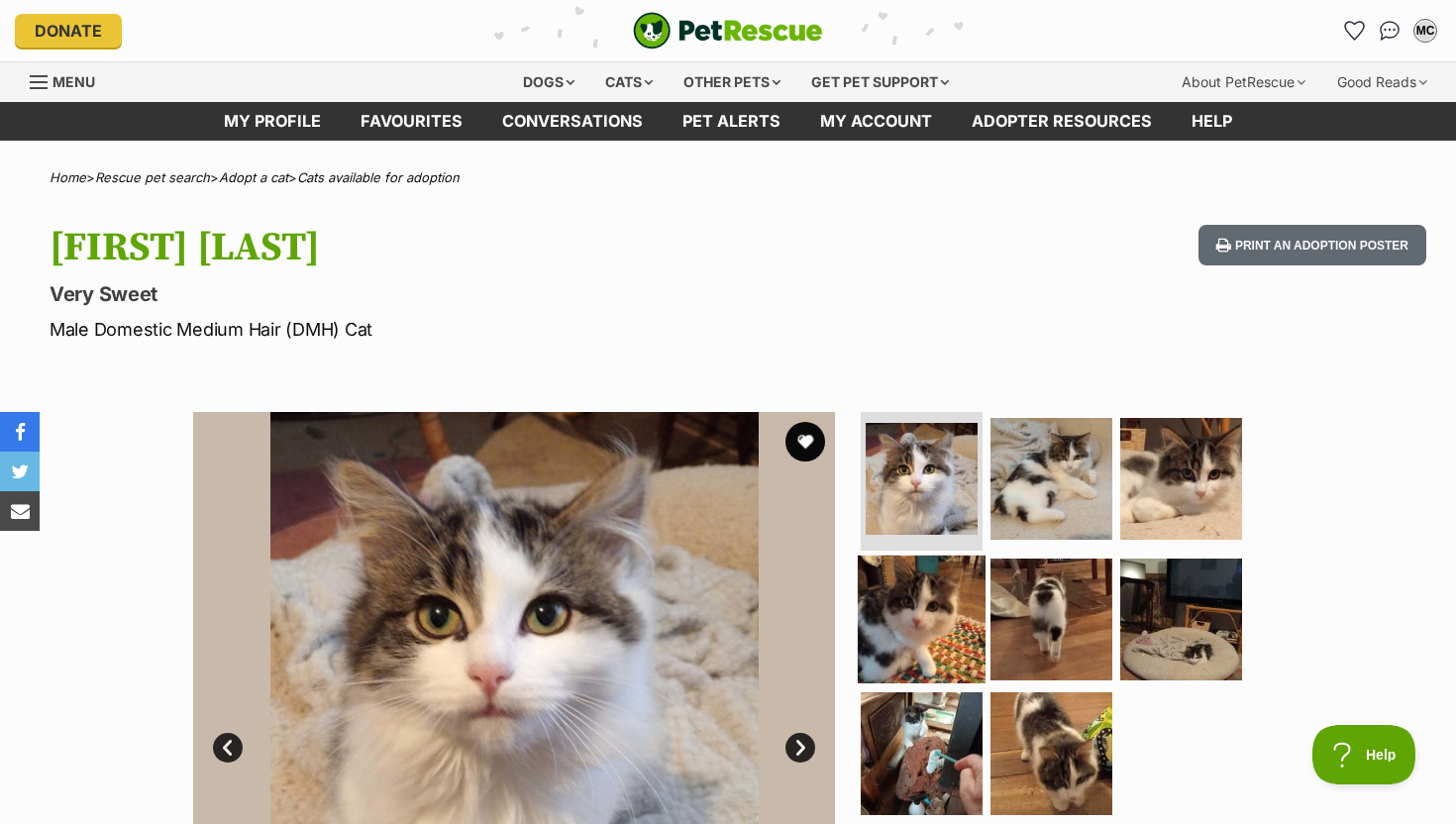 click at bounding box center (921, 618) 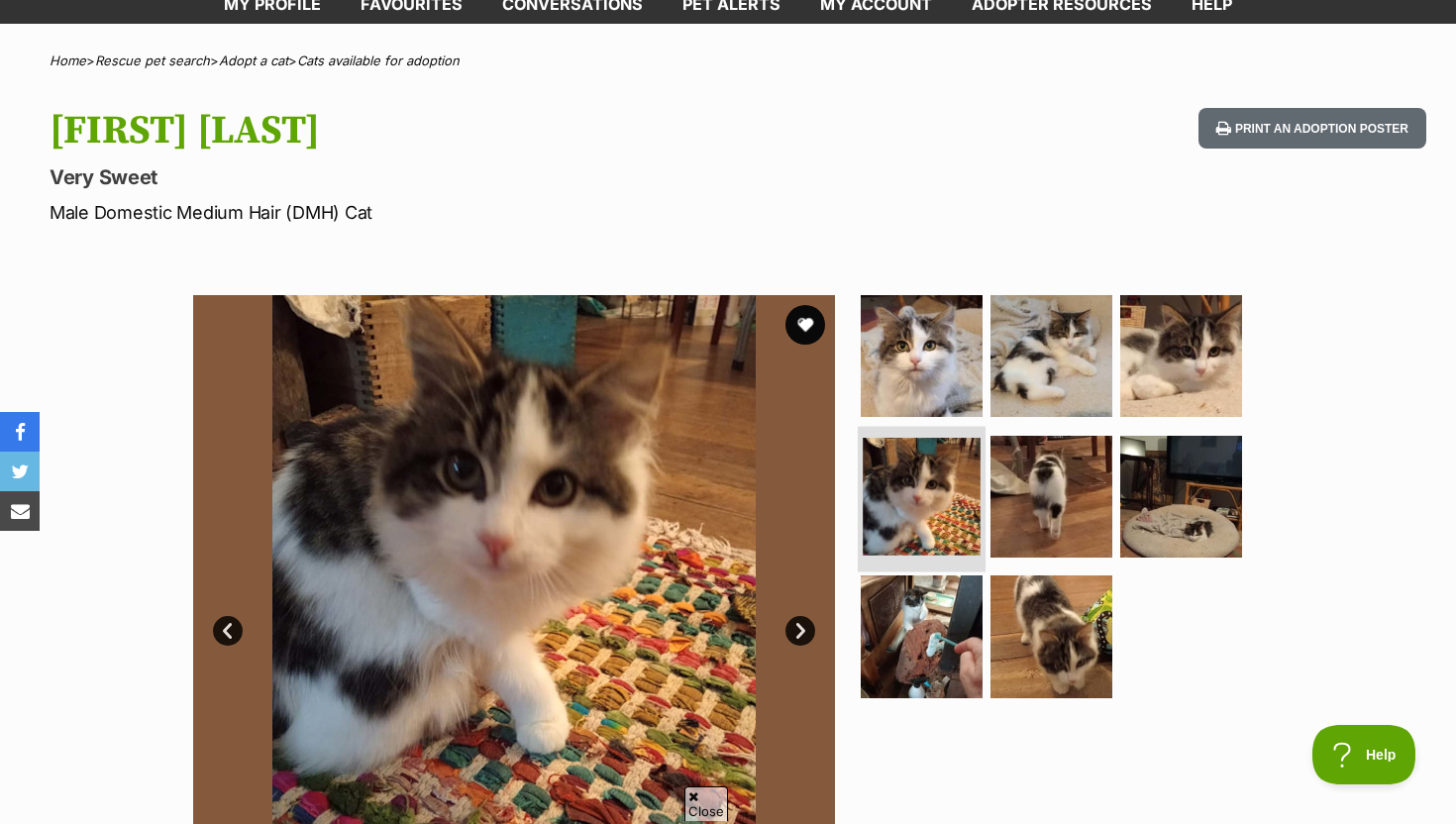 scroll, scrollTop: 126, scrollLeft: 0, axis: vertical 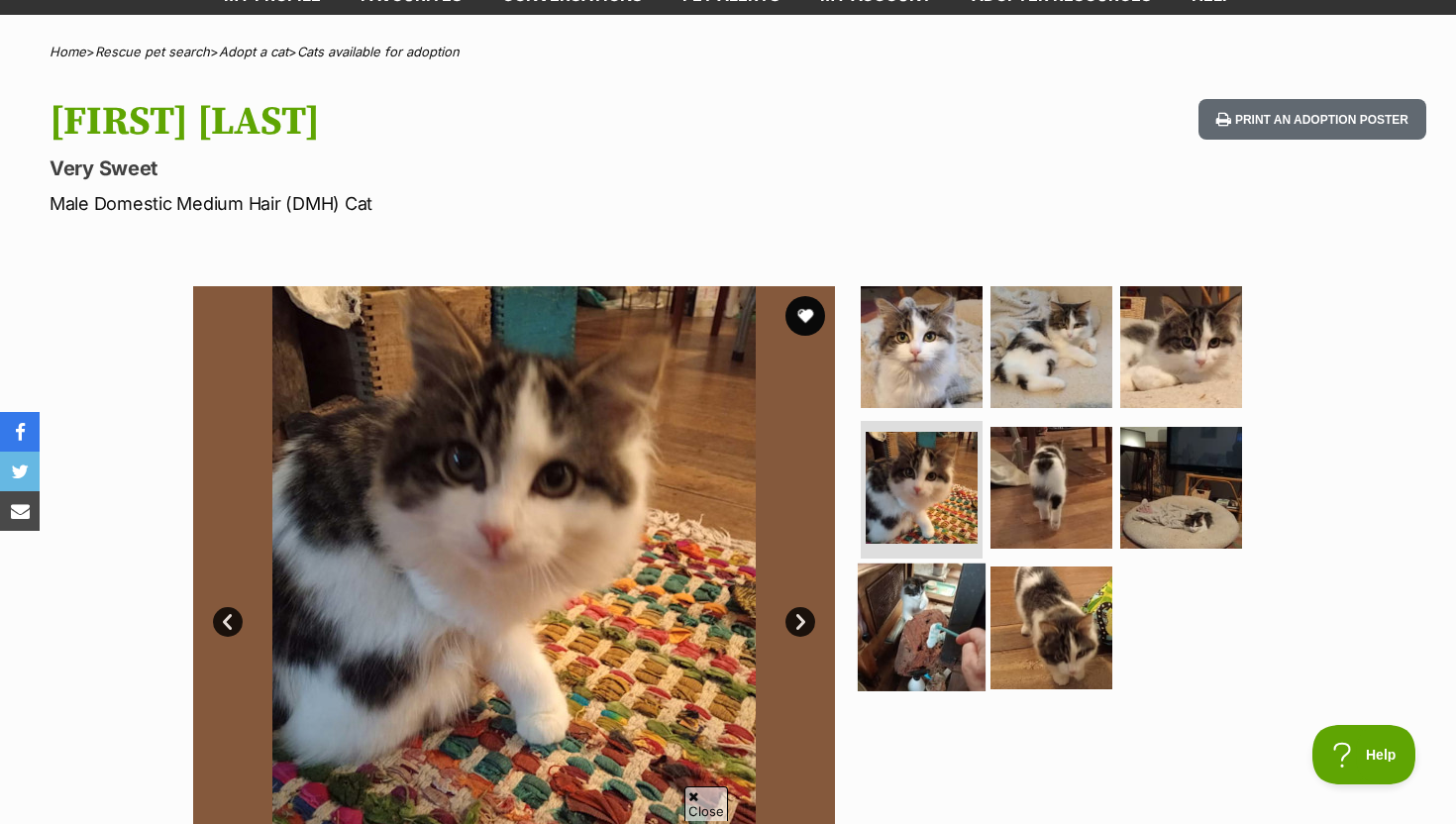 click at bounding box center (921, 627) 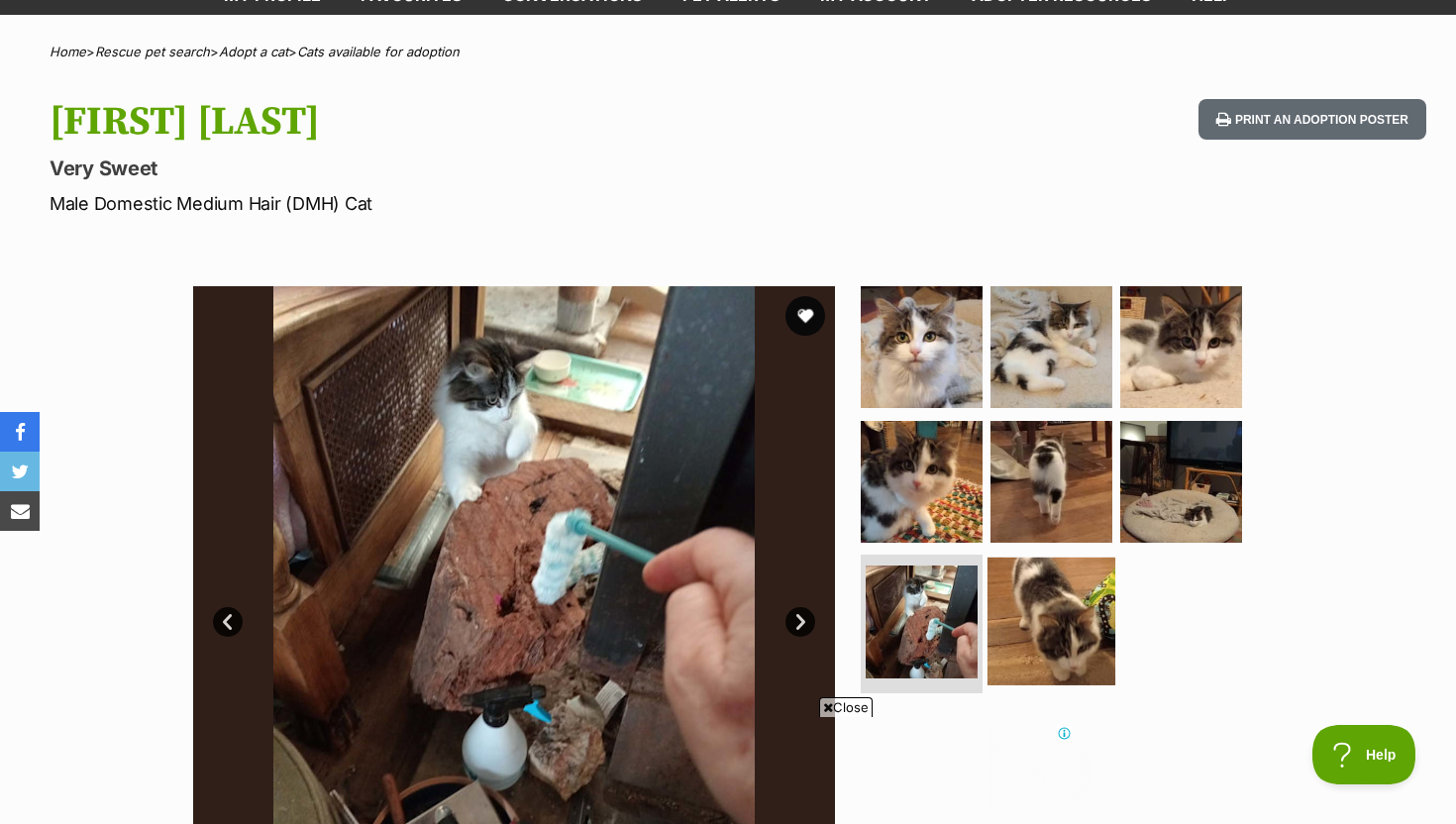 scroll, scrollTop: 0, scrollLeft: 0, axis: both 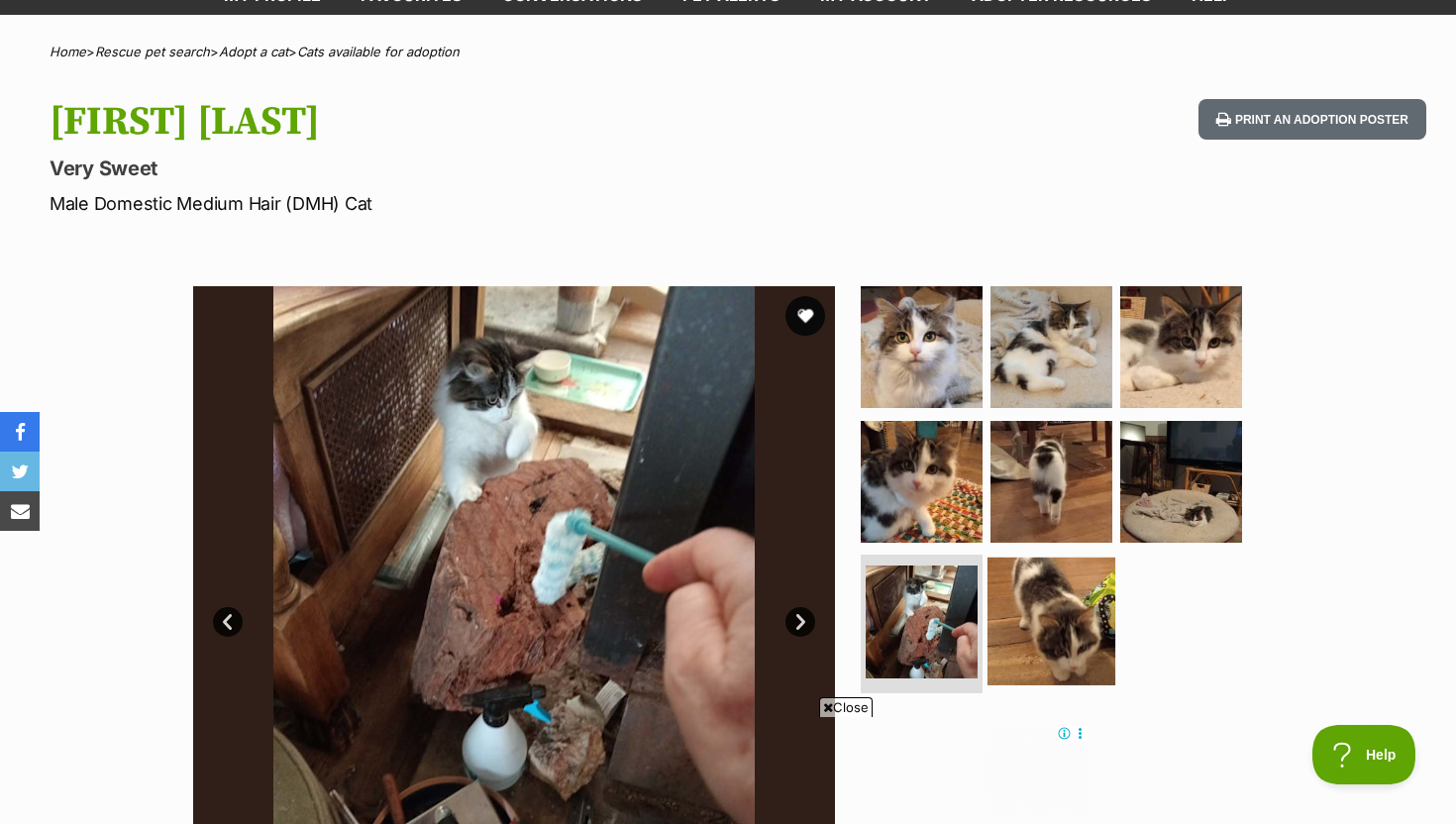click at bounding box center [1051, 621] 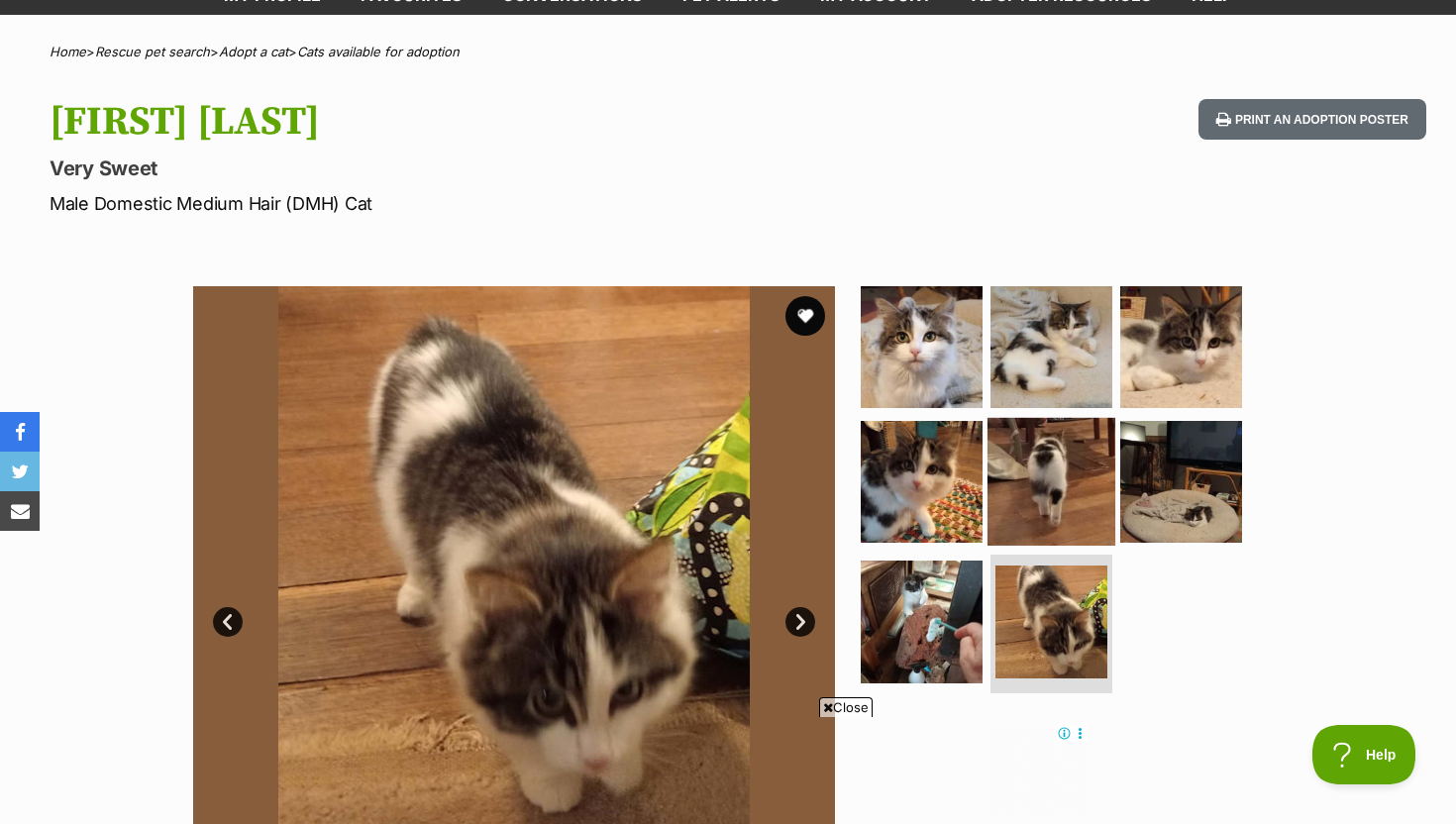 scroll, scrollTop: 0, scrollLeft: 0, axis: both 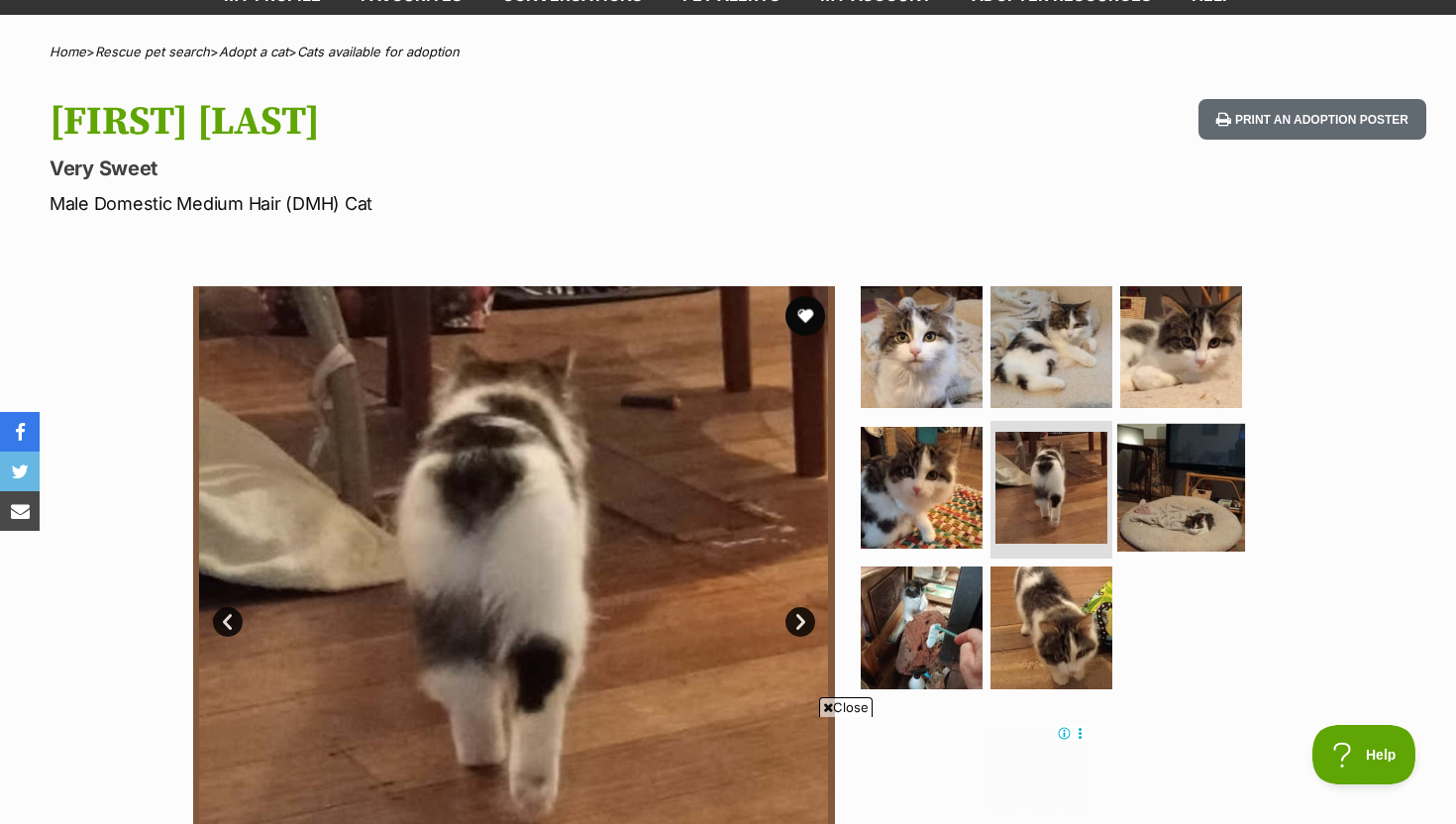 click at bounding box center (1181, 486) 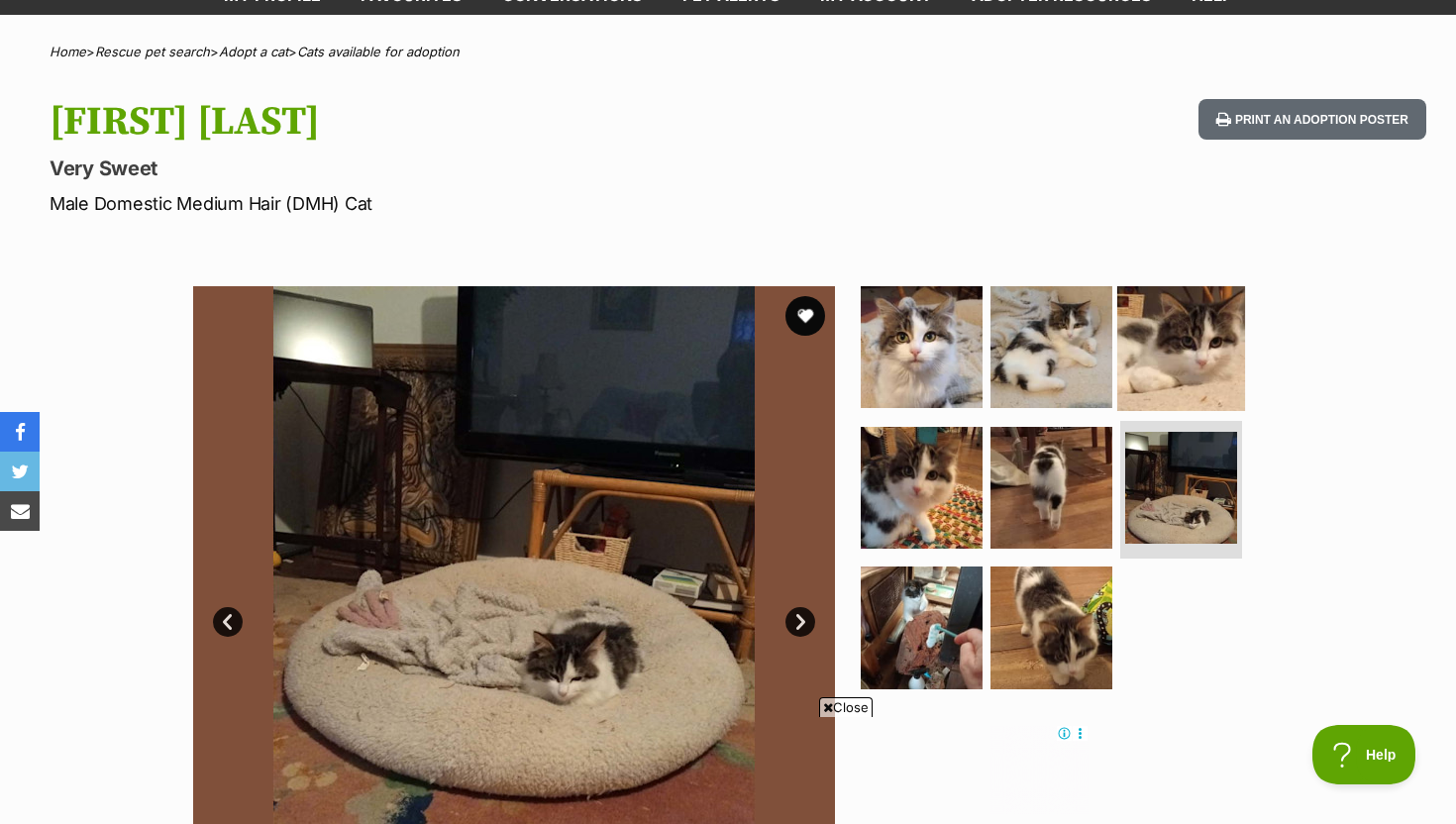 click at bounding box center (1181, 347) 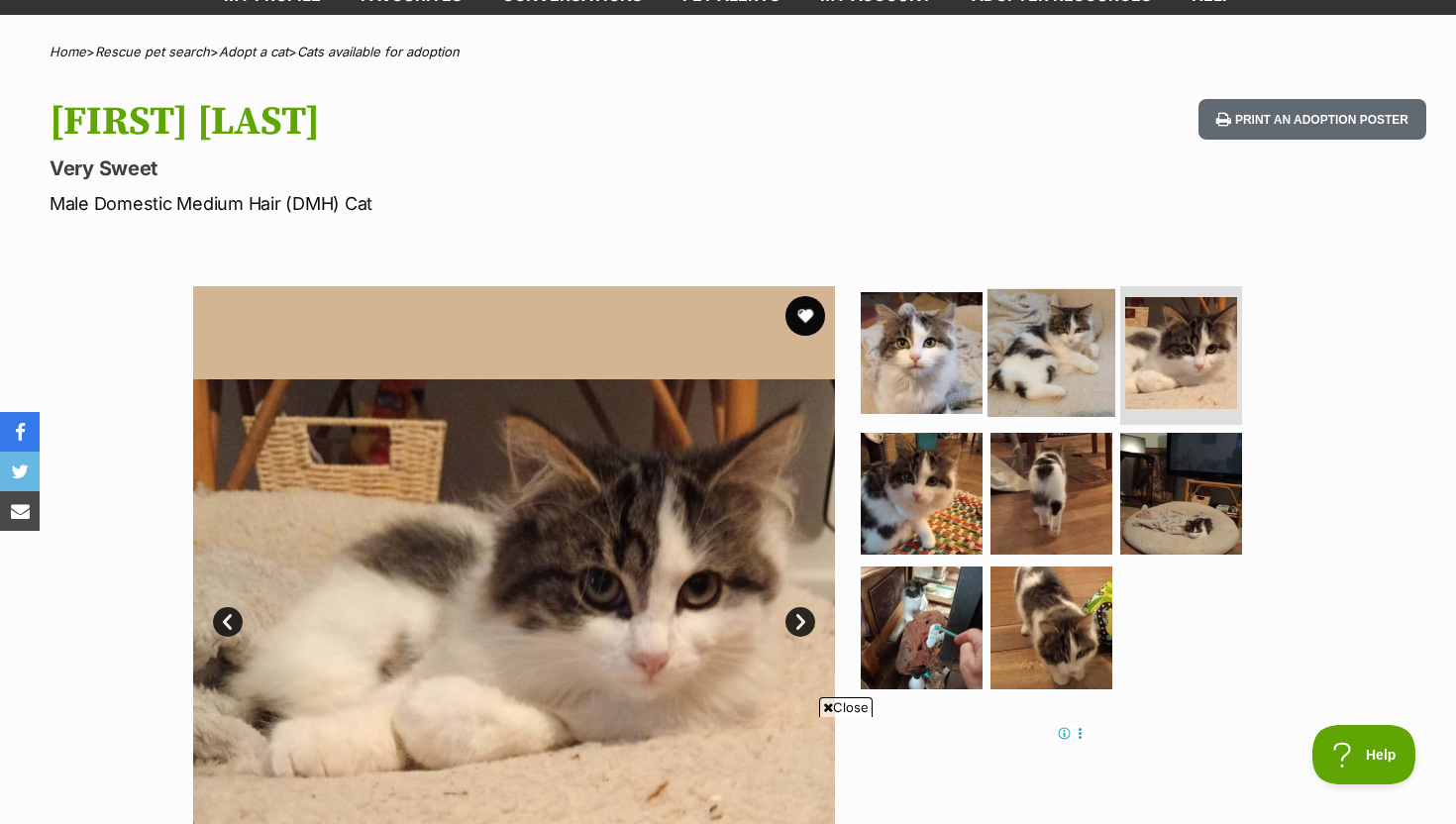 click at bounding box center [1051, 353] 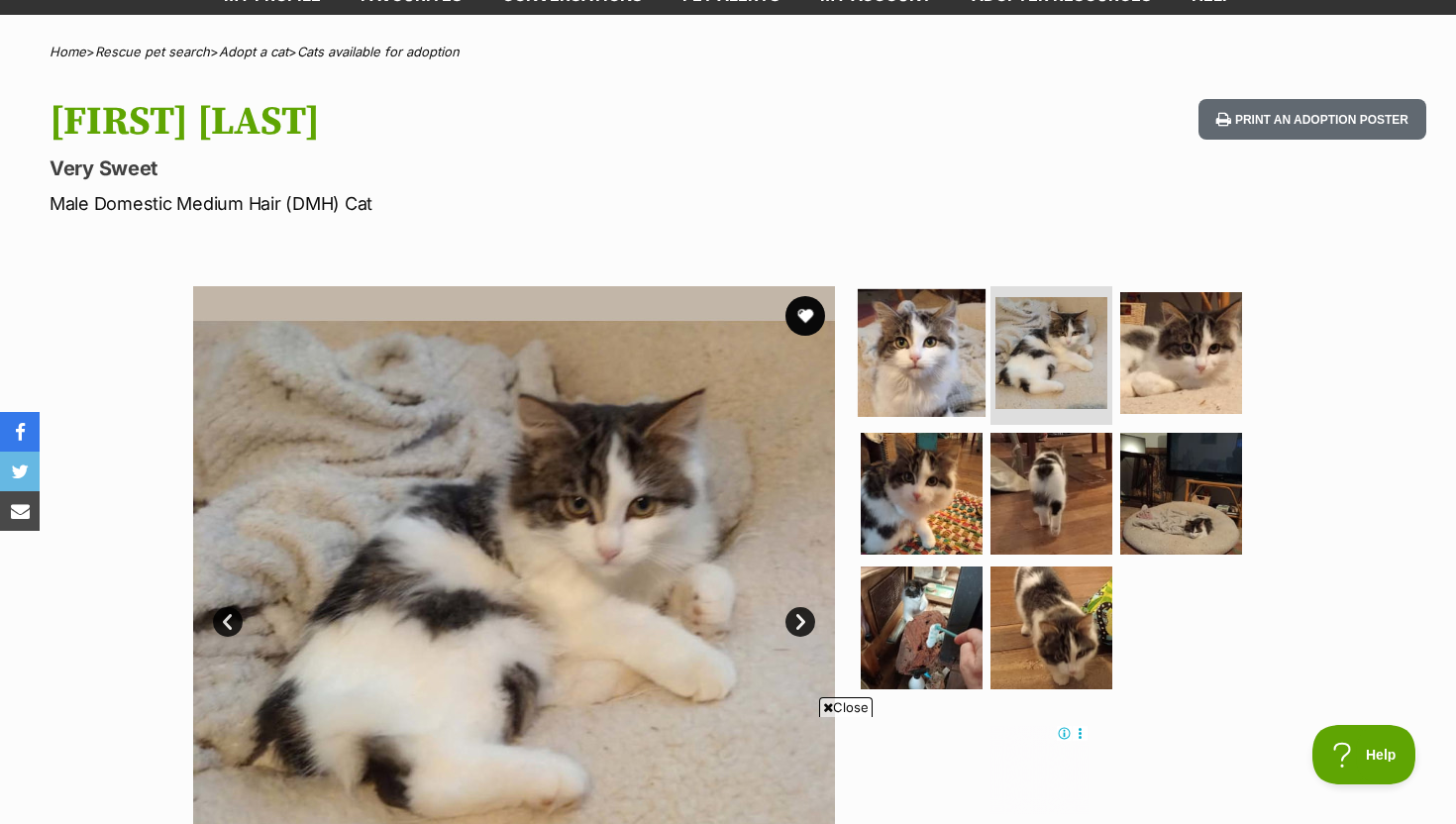 click at bounding box center [921, 353] 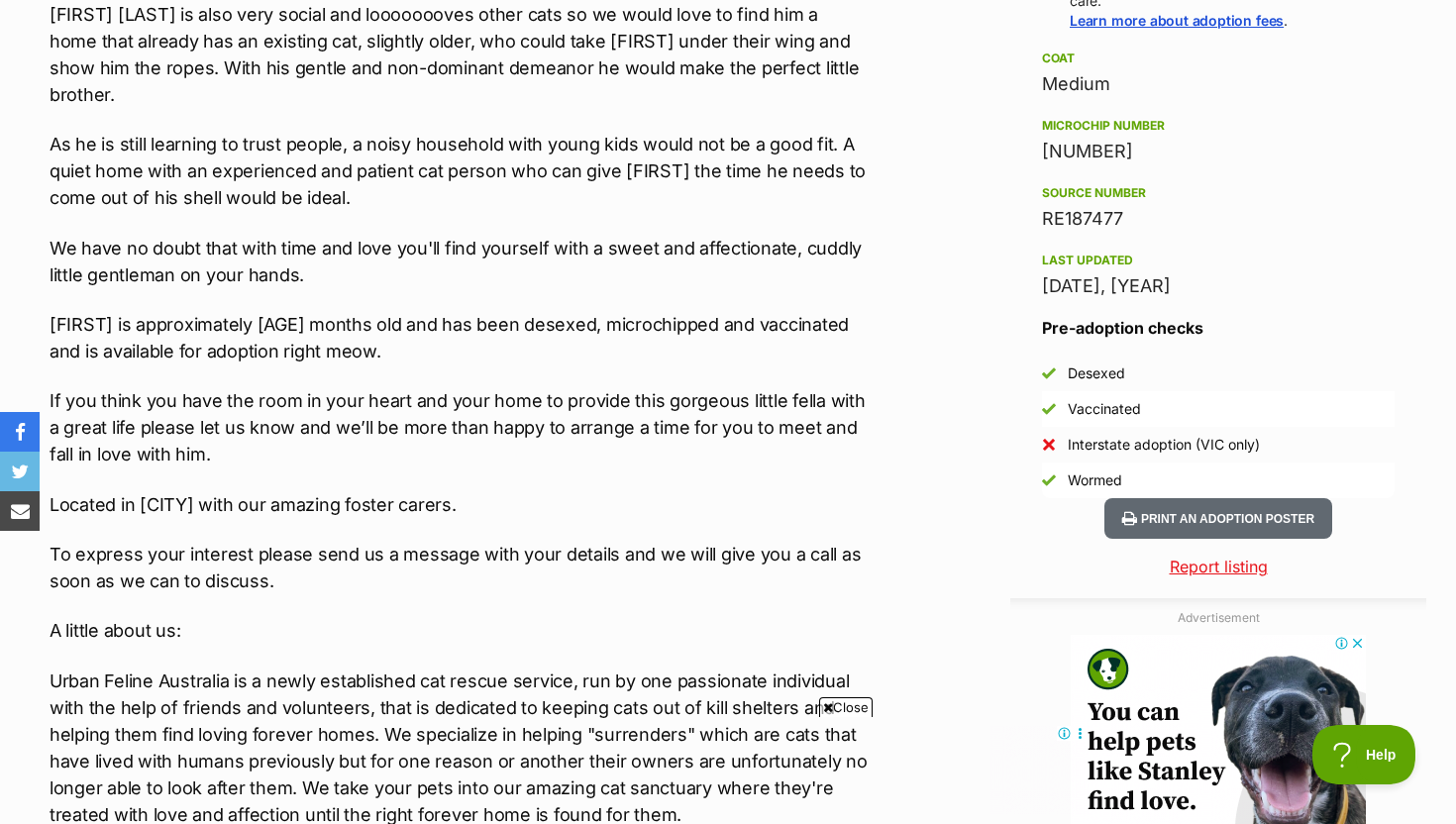 scroll, scrollTop: 1680, scrollLeft: 0, axis: vertical 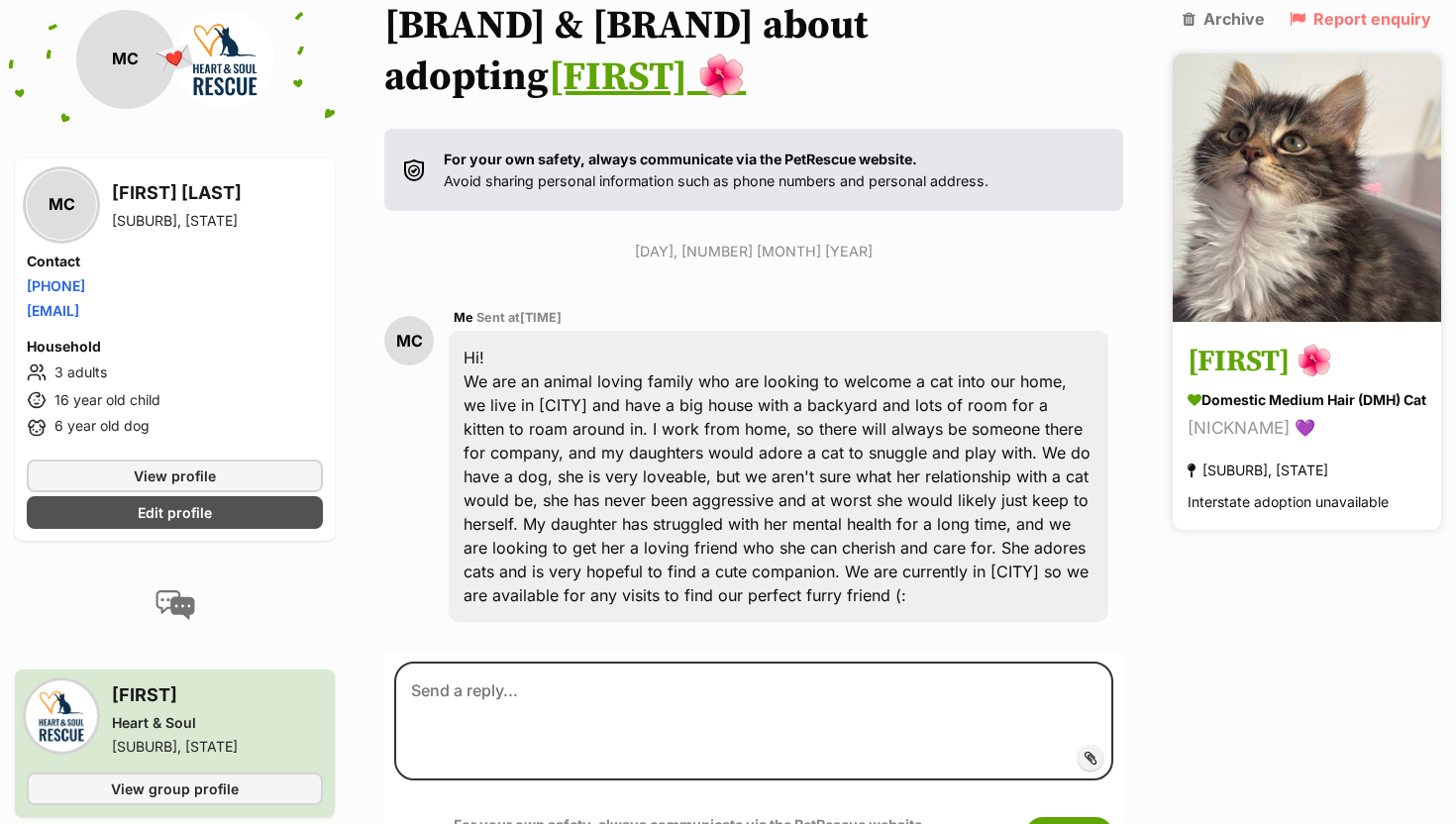 click at bounding box center [1306, 187] 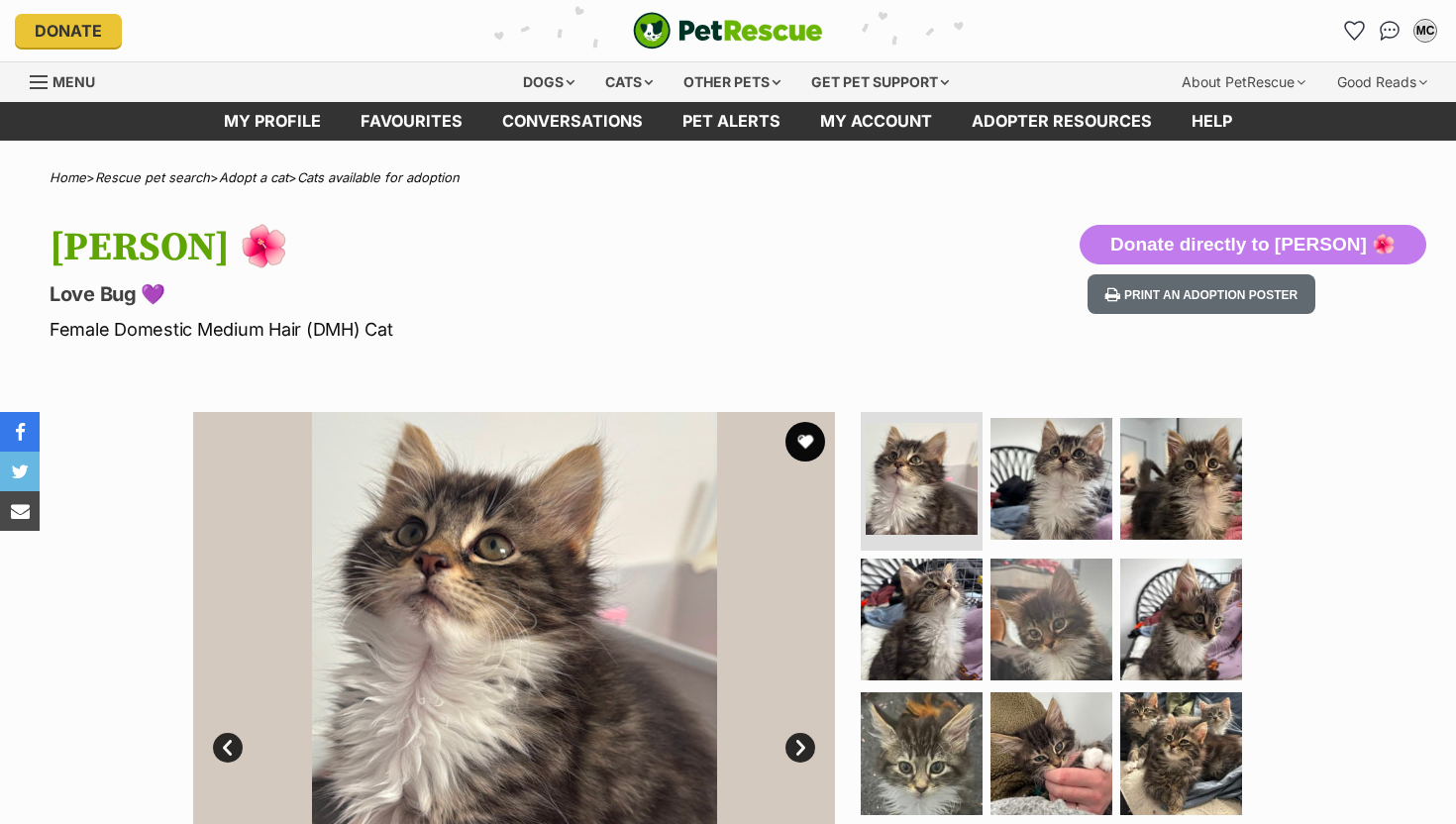 scroll, scrollTop: 0, scrollLeft: 0, axis: both 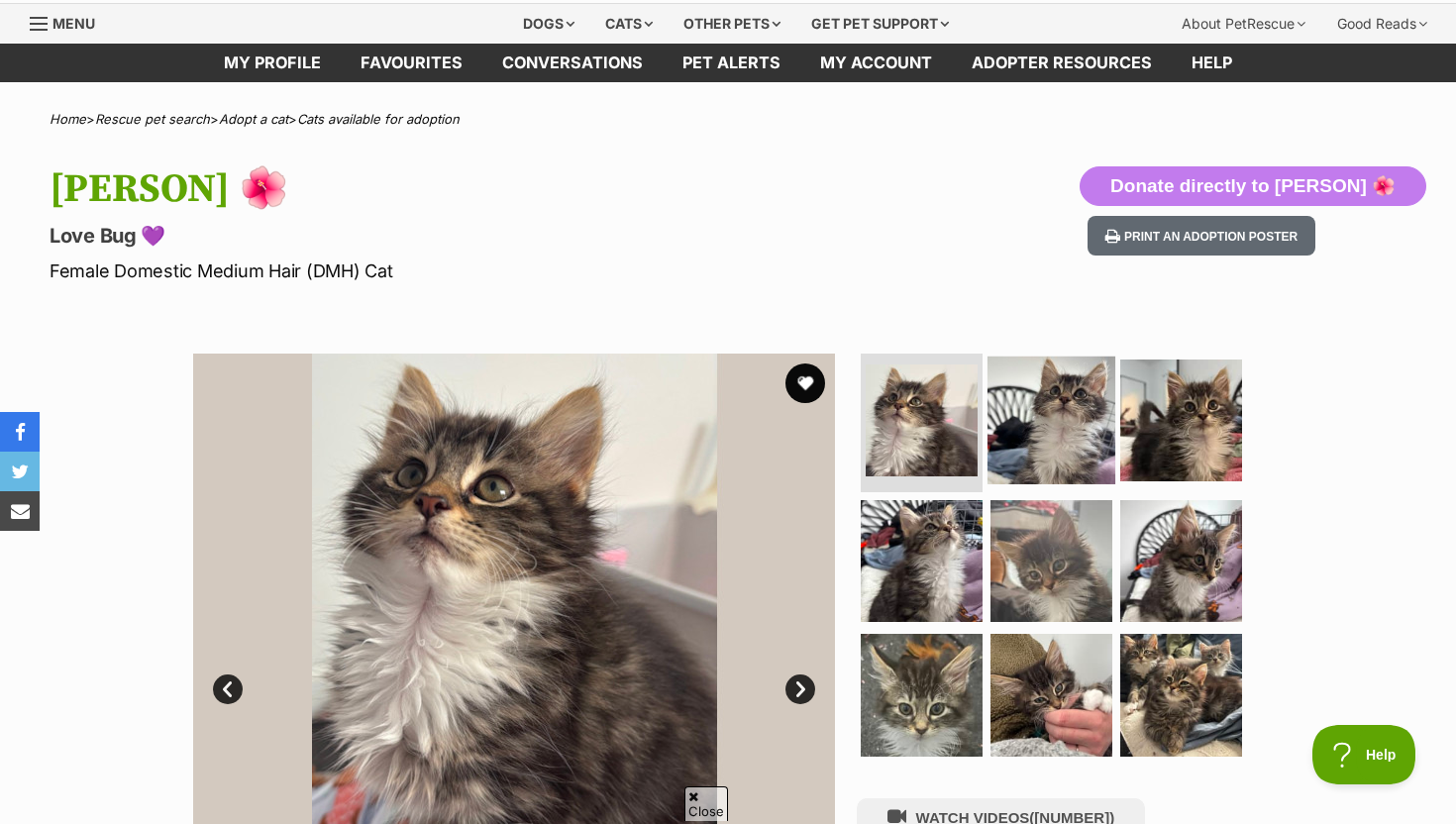 click at bounding box center (1051, 420) 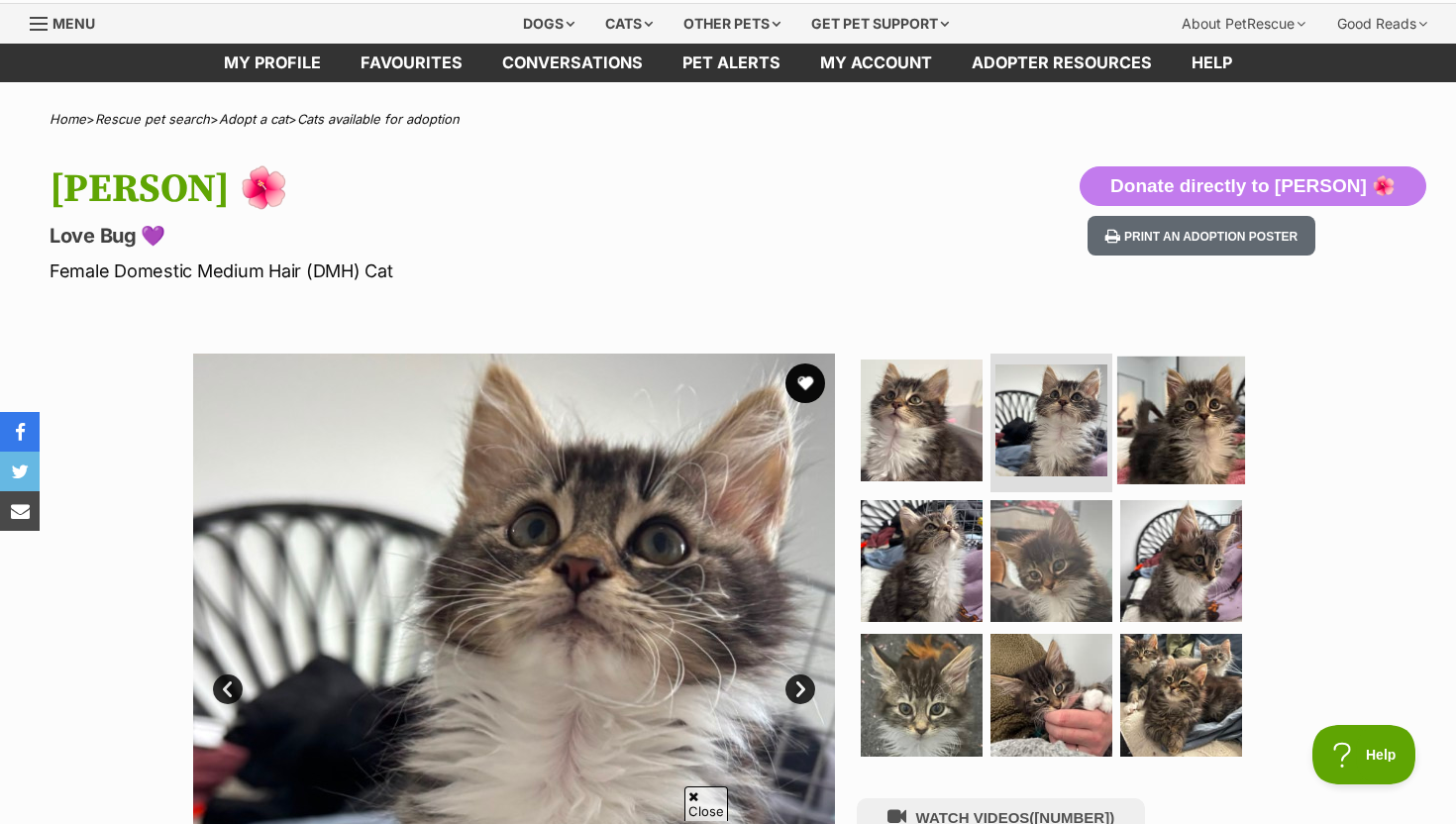 click at bounding box center (1181, 420) 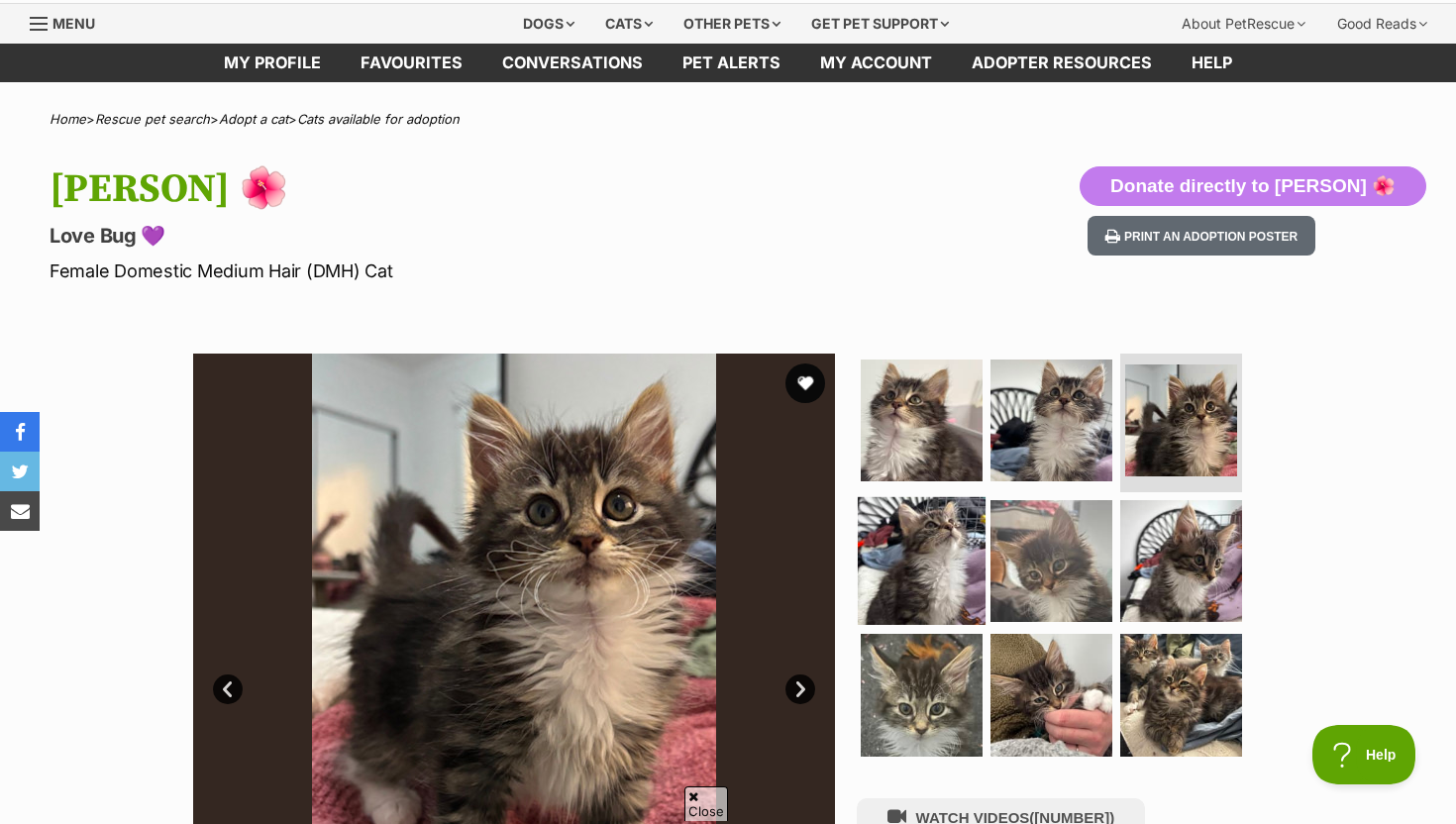 click at bounding box center (921, 560) 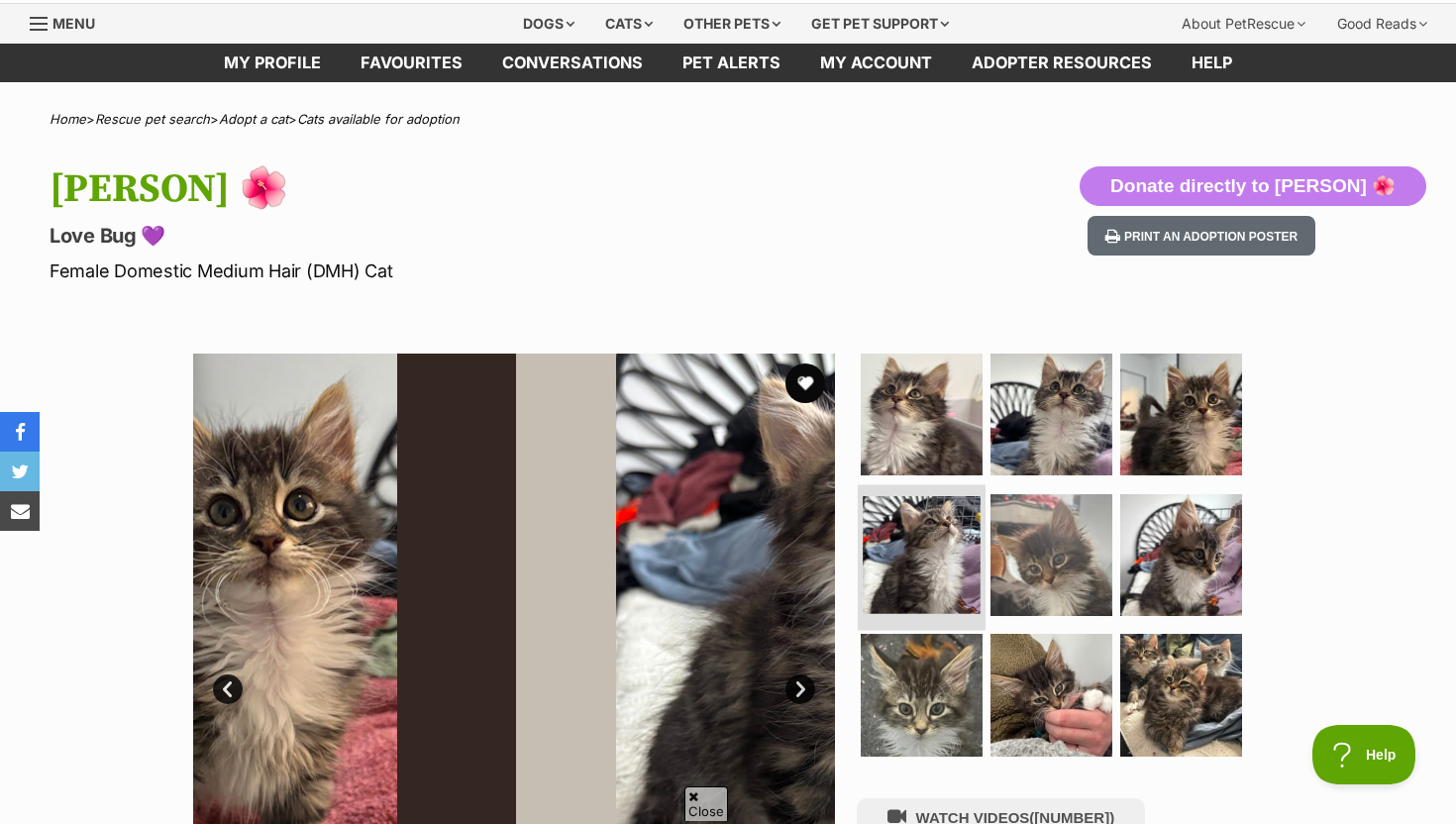 scroll, scrollTop: 0, scrollLeft: 0, axis: both 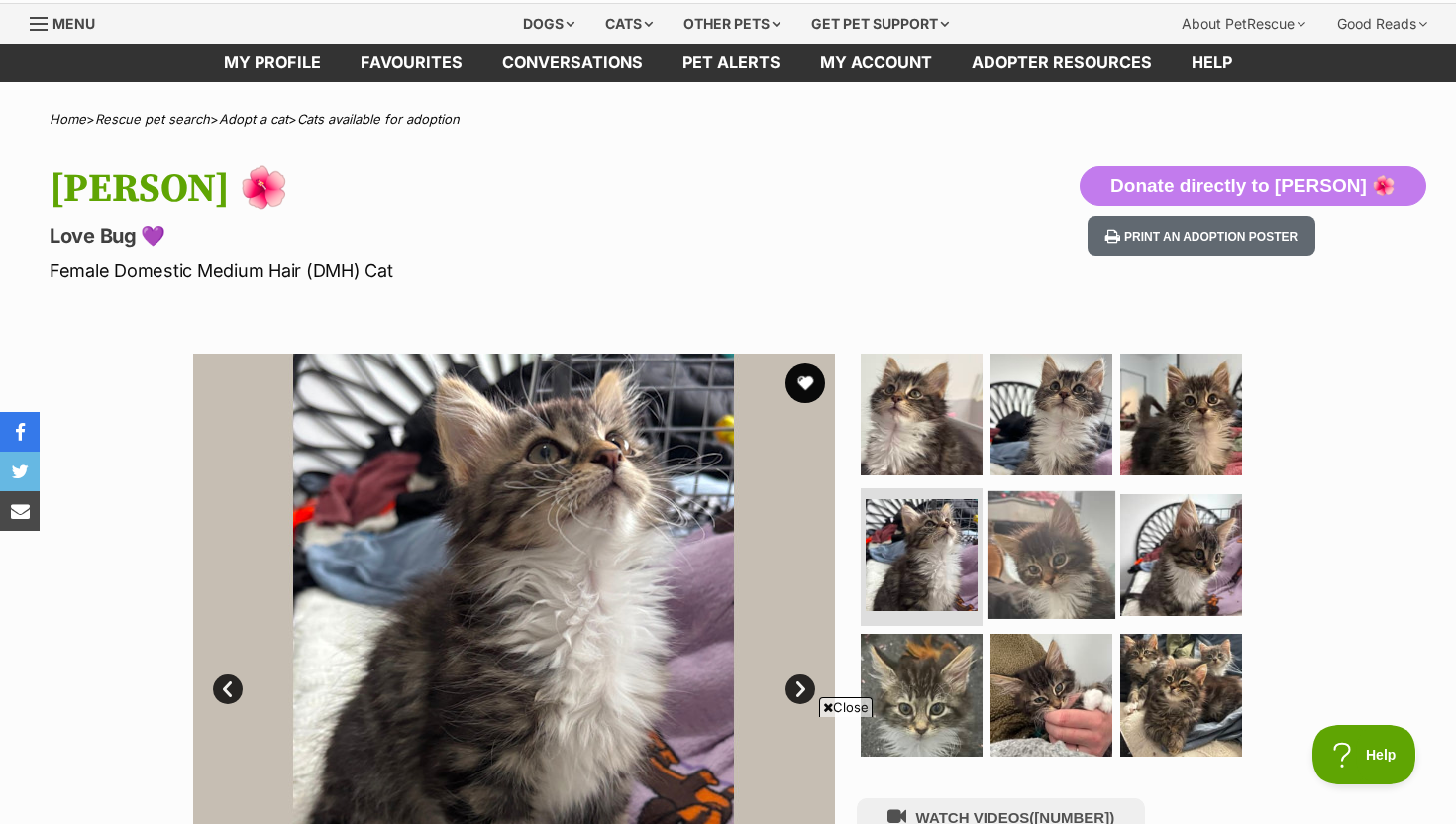 click at bounding box center [1051, 554] 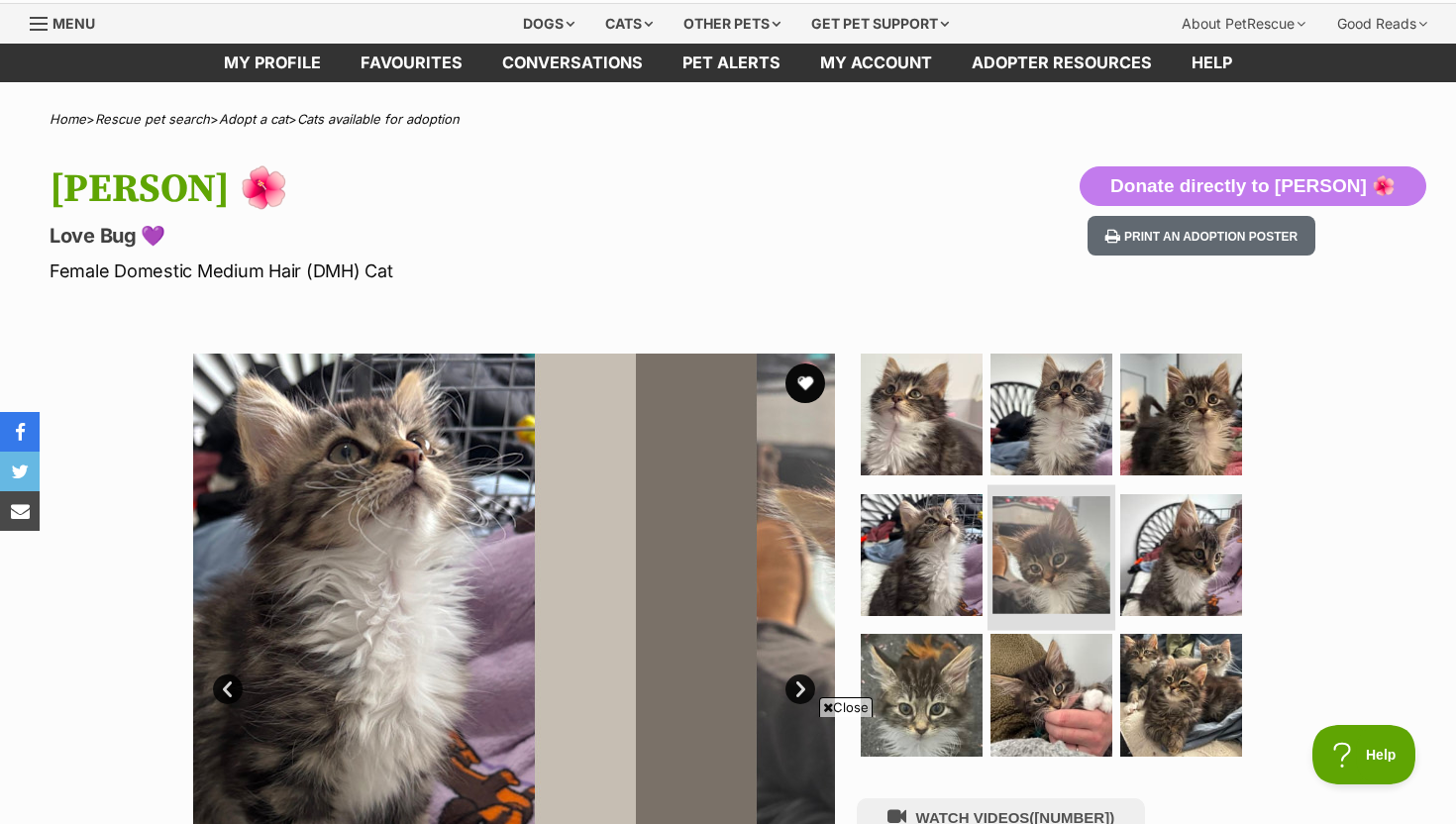 scroll, scrollTop: 0, scrollLeft: 0, axis: both 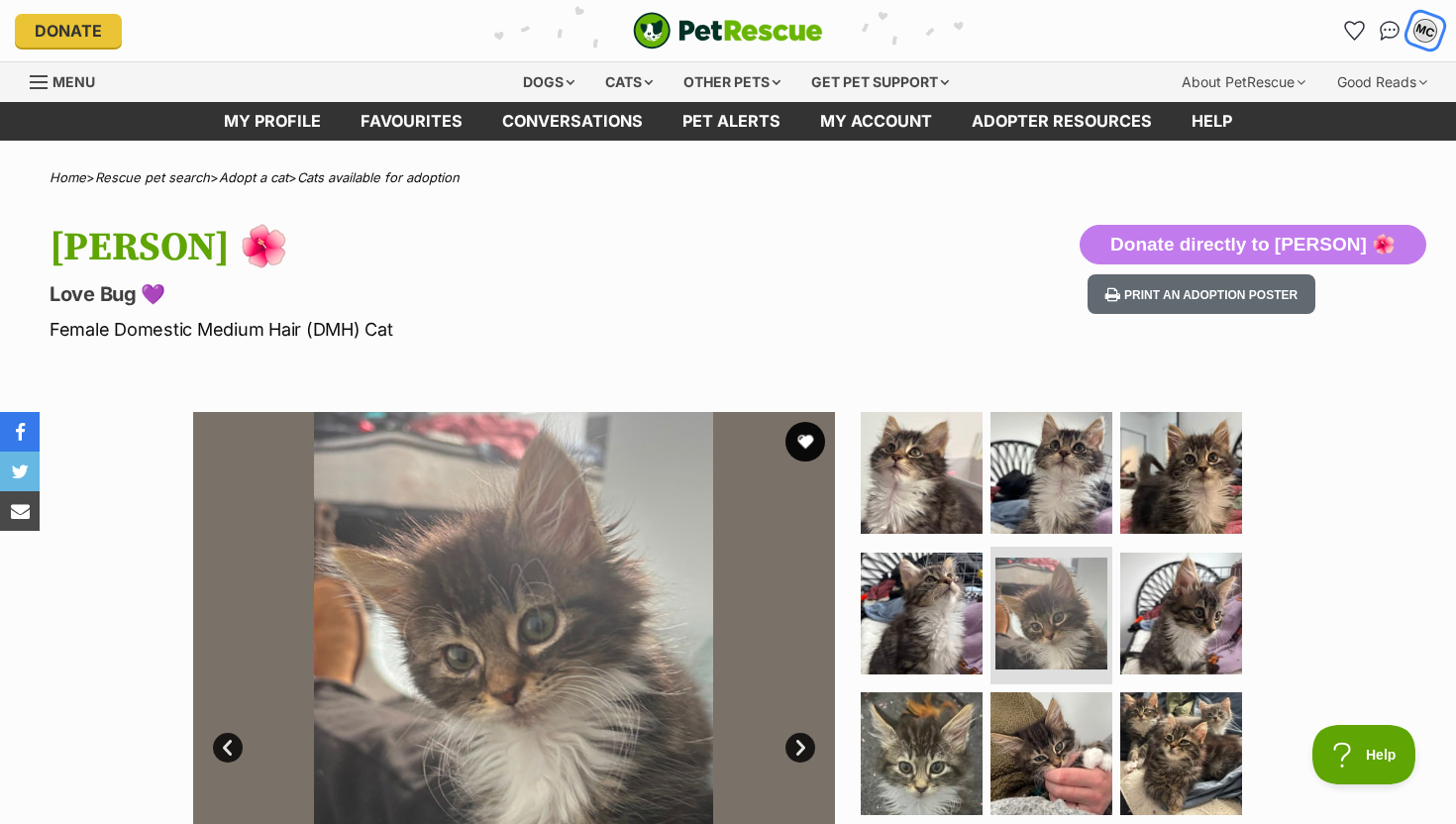 click on "MC" at bounding box center [1425, 31] 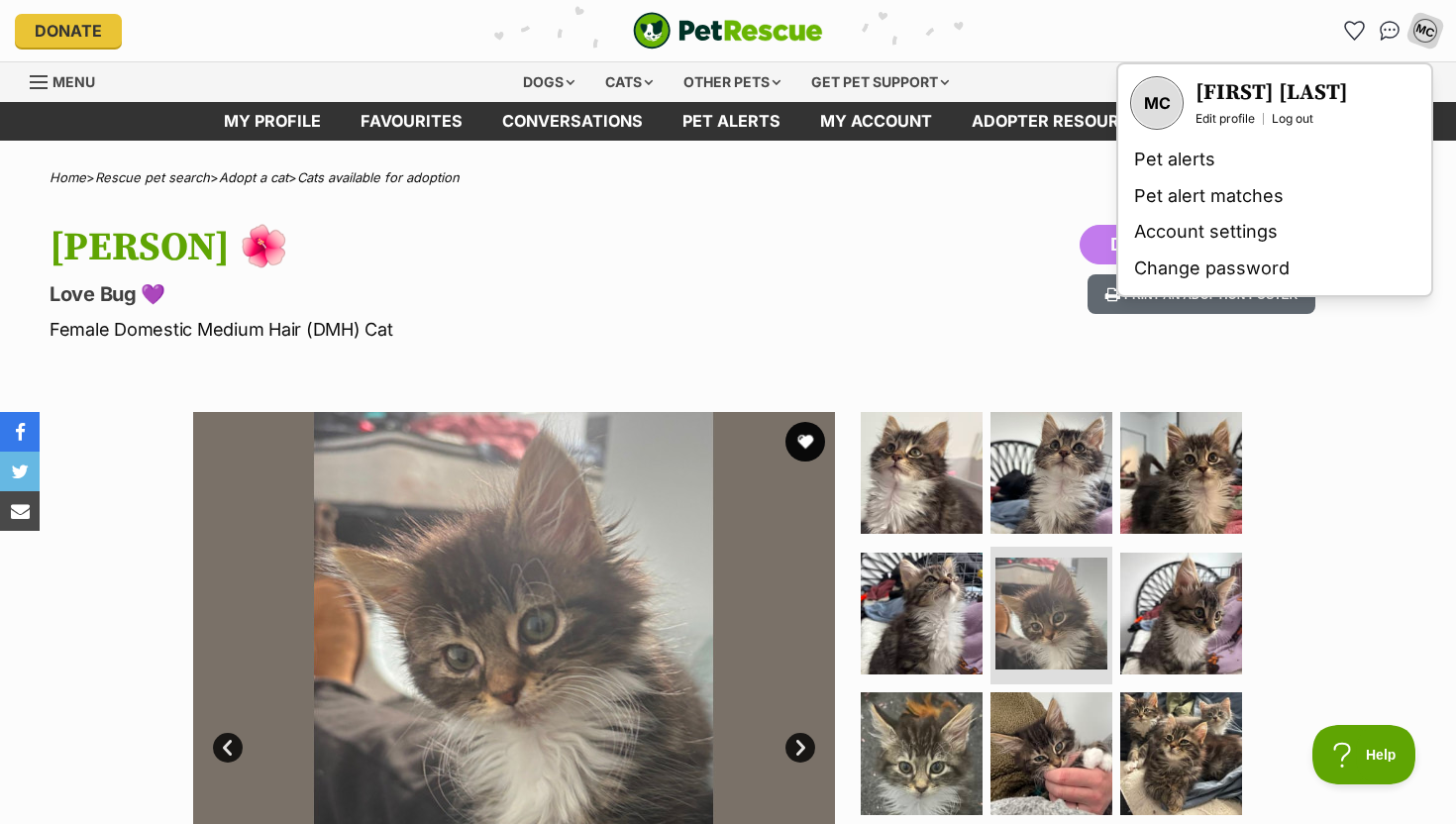 click on "Molly Cheek
Edit profile
Log out" at bounding box center [1272, 103] 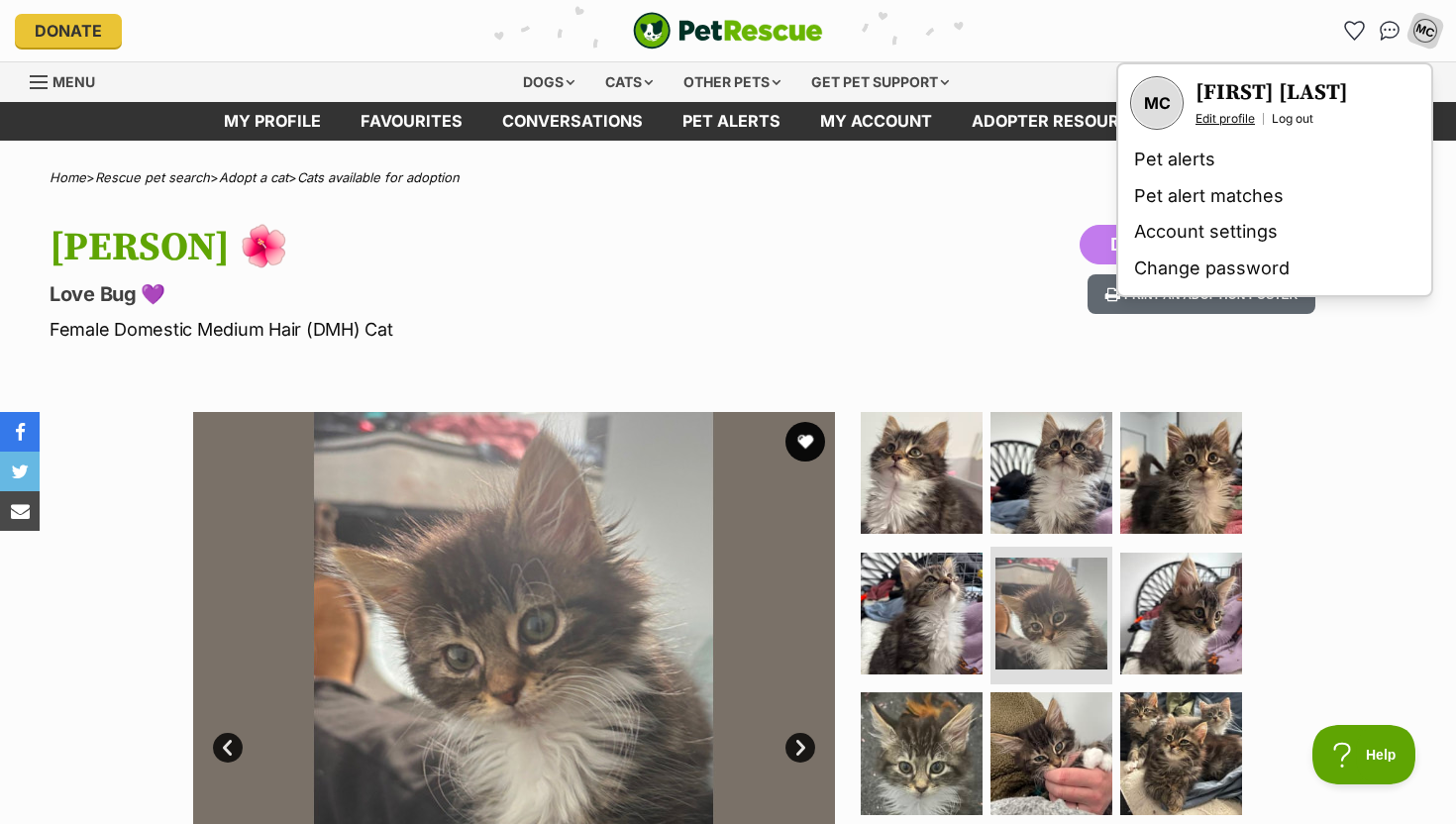 click on "Edit profile" at bounding box center [1225, 119] 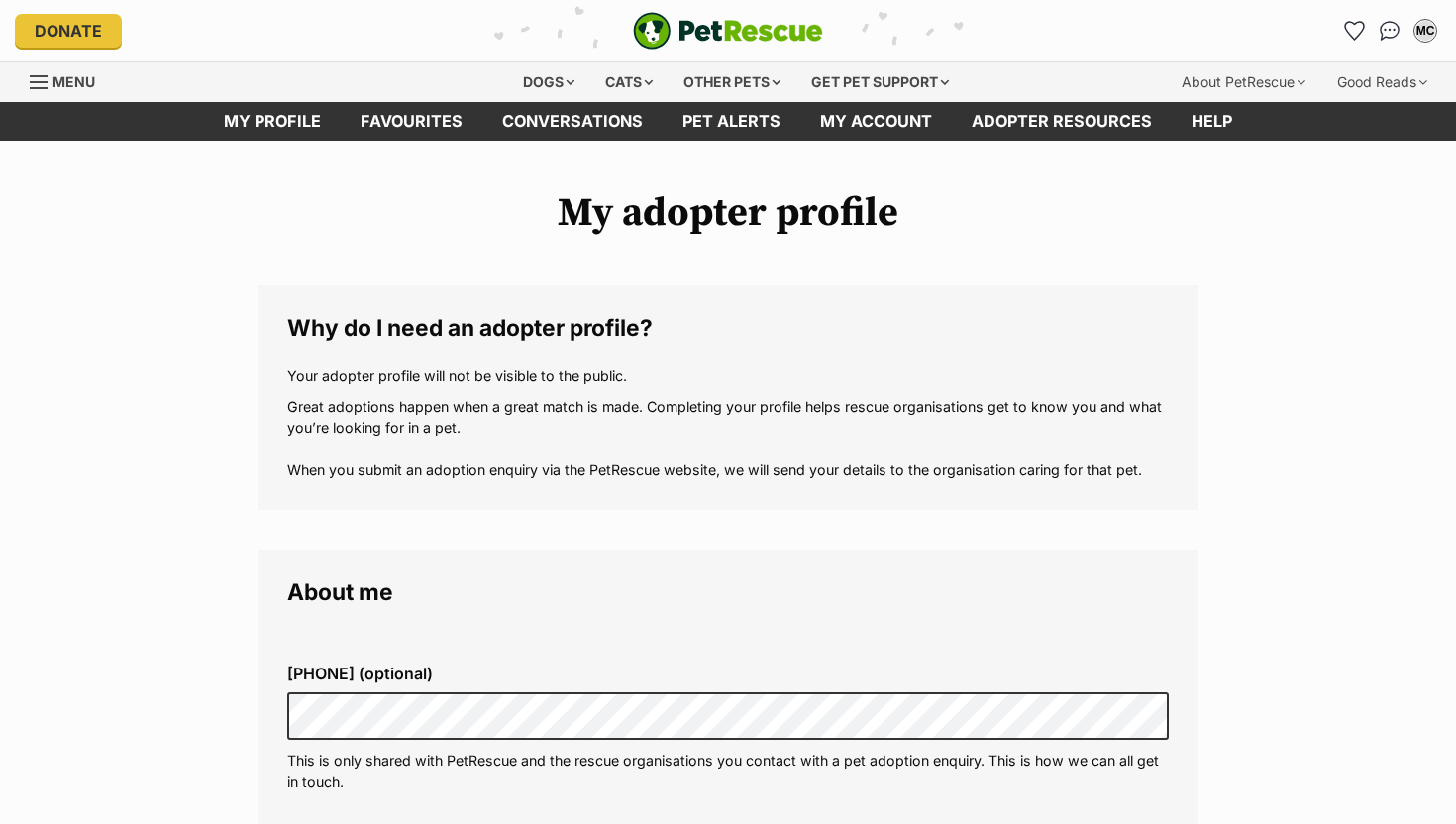 scroll, scrollTop: 0, scrollLeft: 0, axis: both 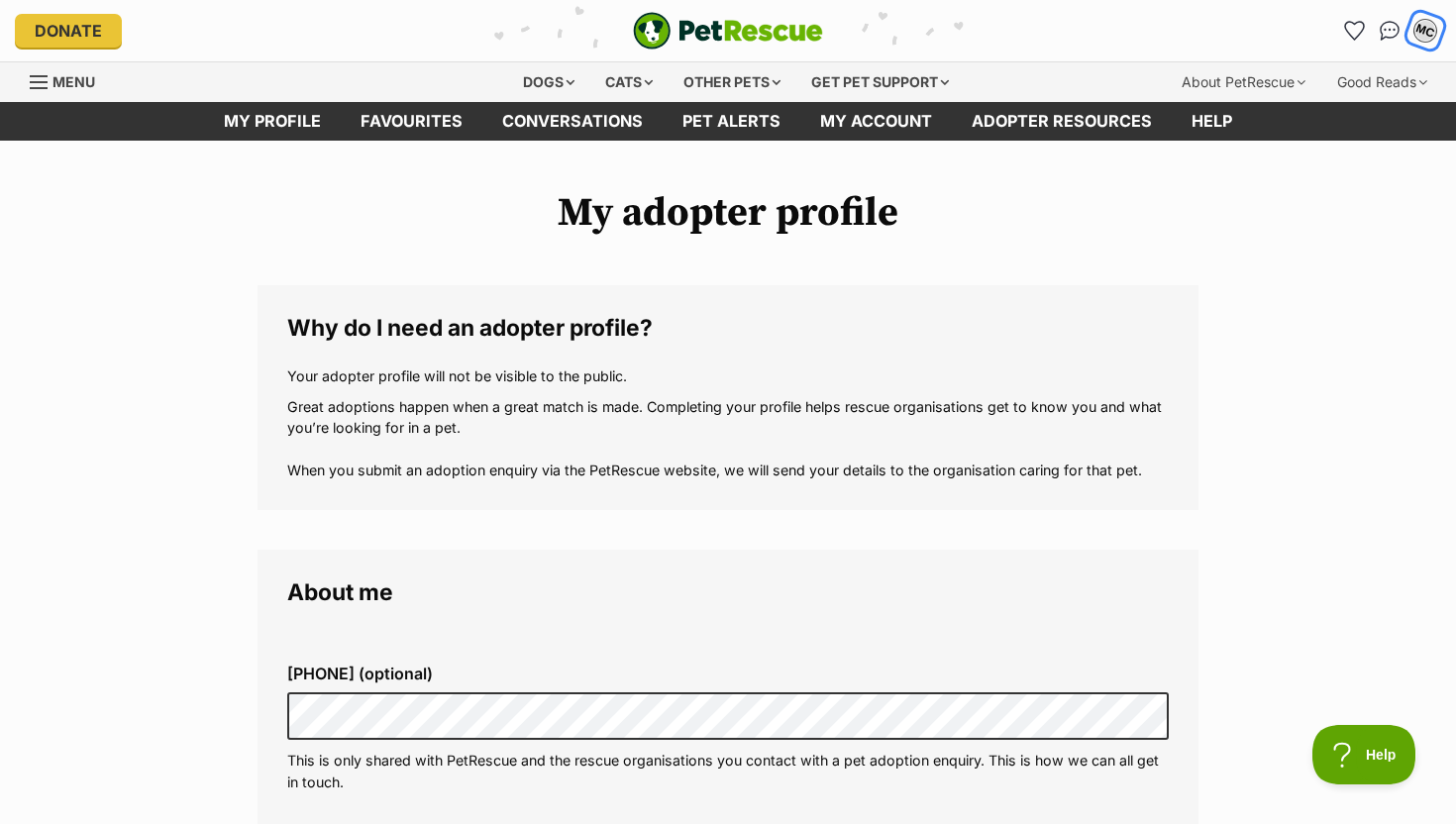 click on "MC" at bounding box center (1425, 31) 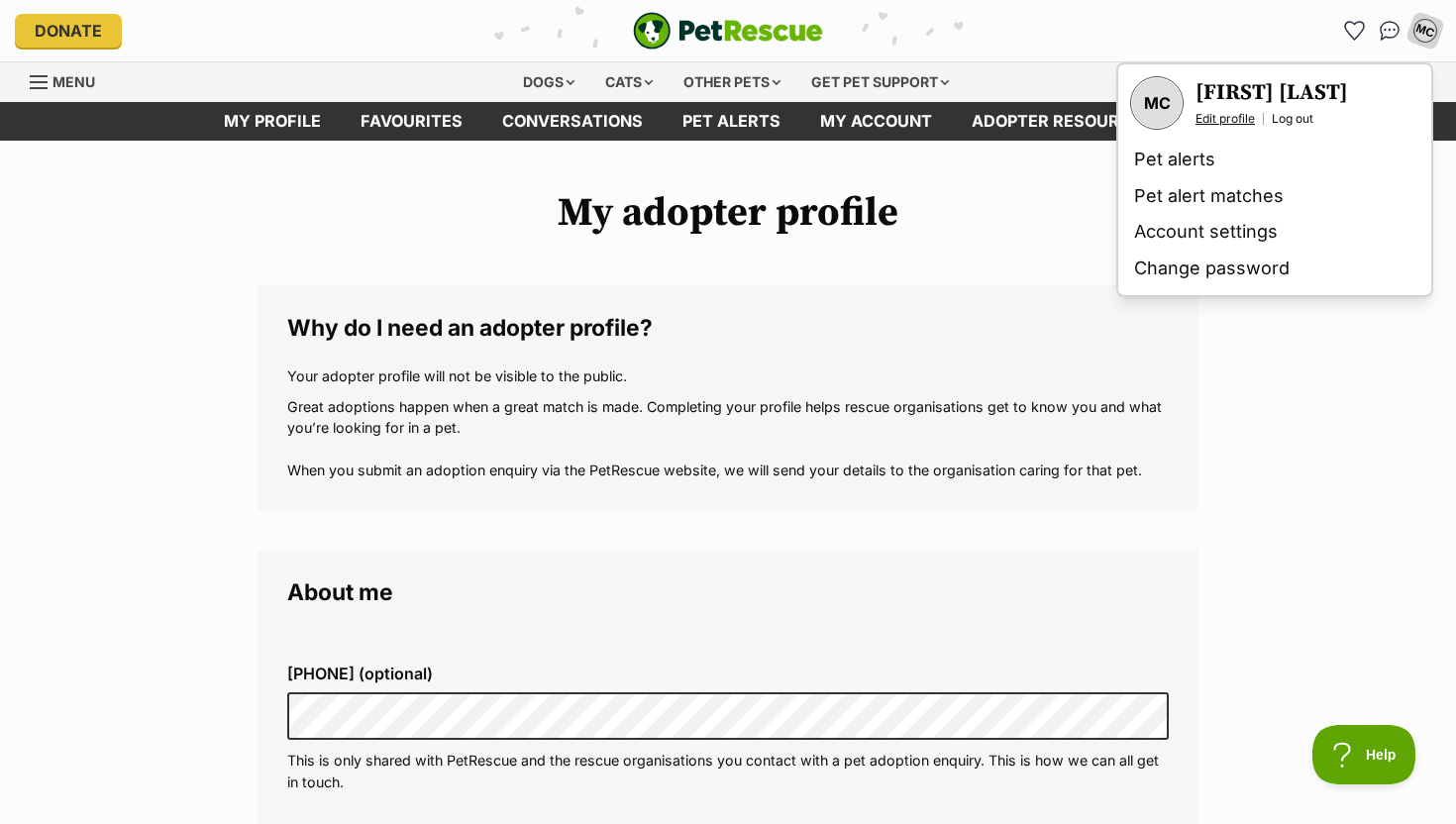 click on "Edit profile" at bounding box center (1225, 119) 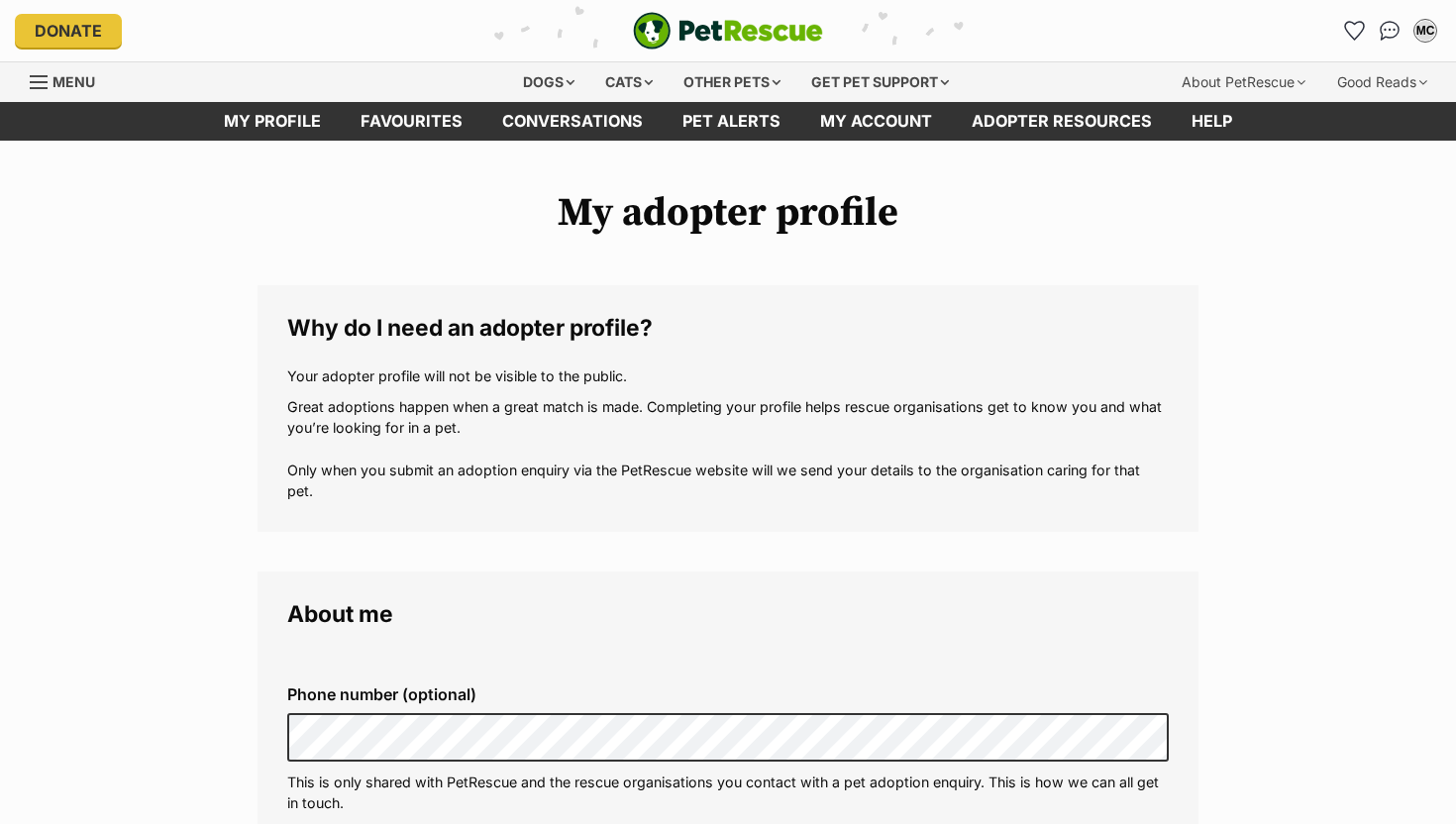 scroll, scrollTop: 0, scrollLeft: 0, axis: both 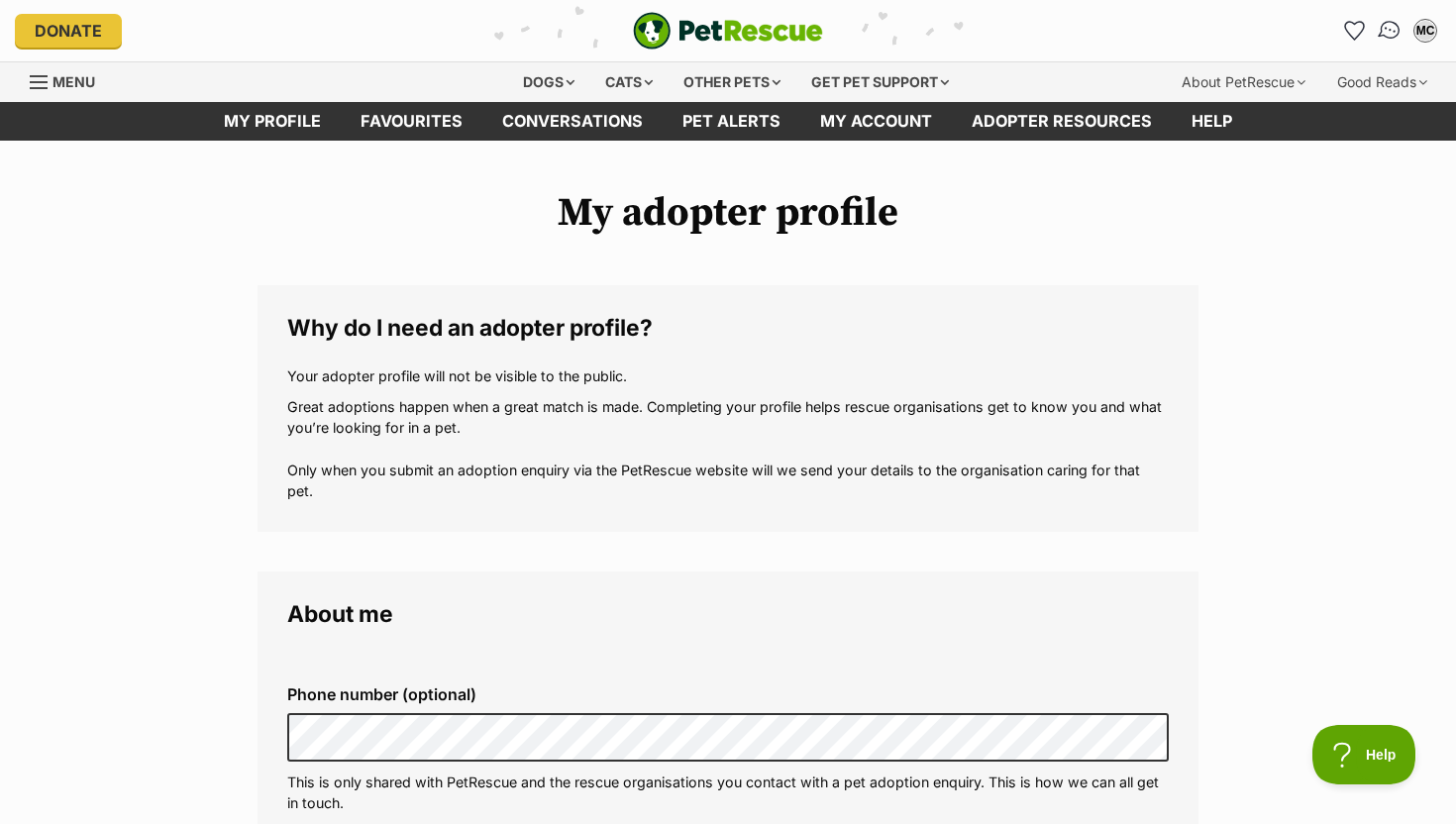 click at bounding box center (1390, 31) 